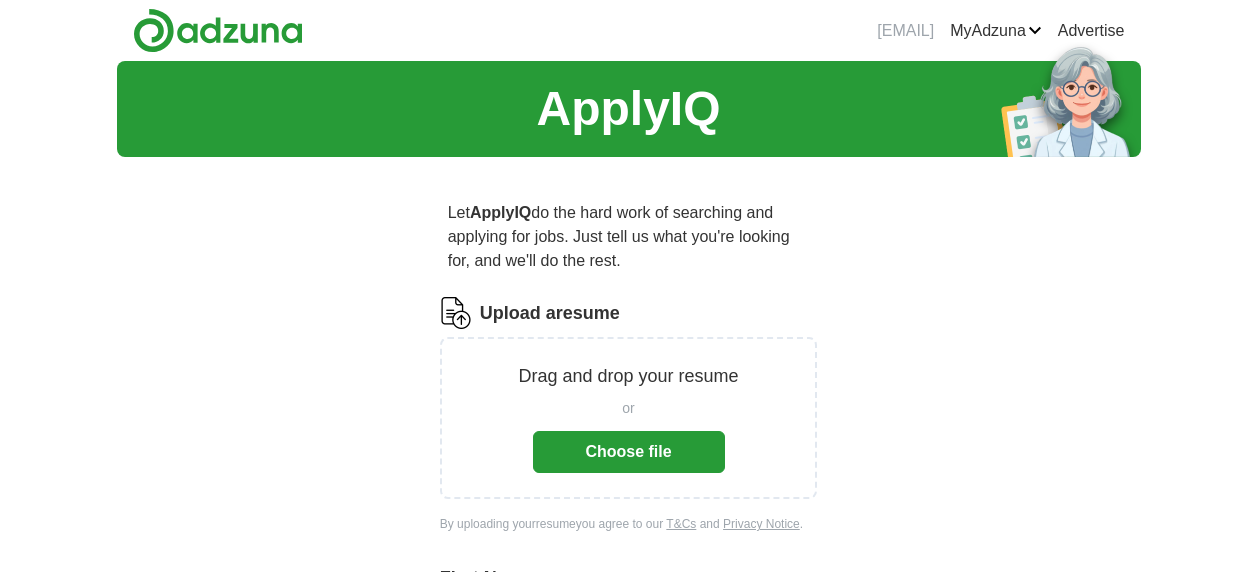 scroll, scrollTop: 0, scrollLeft: 0, axis: both 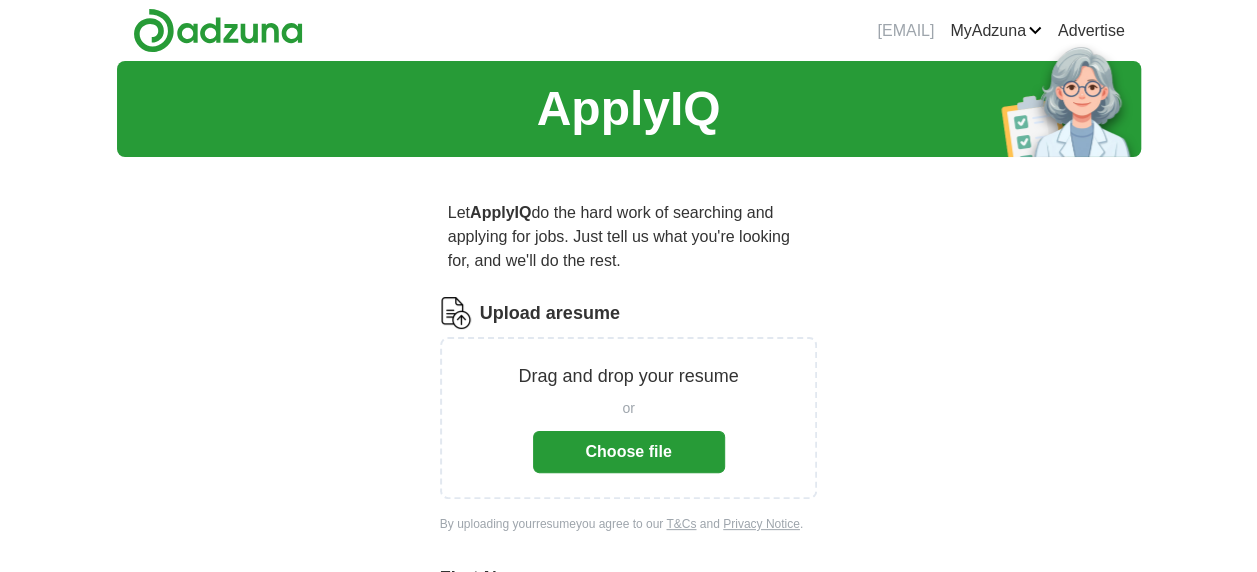 click on "Choose file" at bounding box center (629, 452) 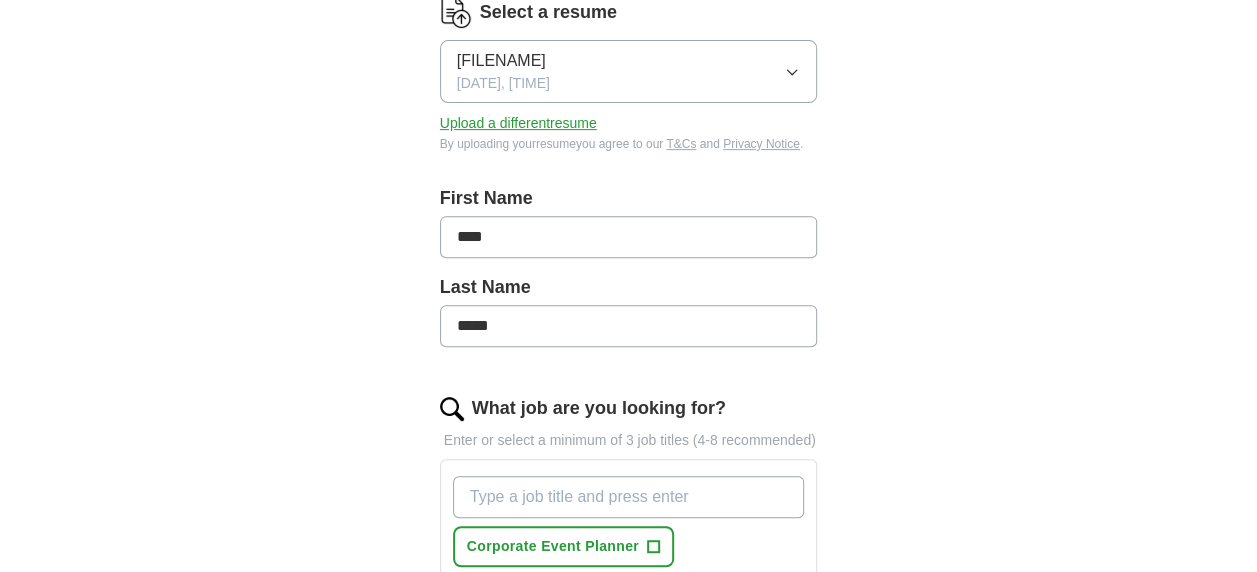 scroll, scrollTop: 303, scrollLeft: 0, axis: vertical 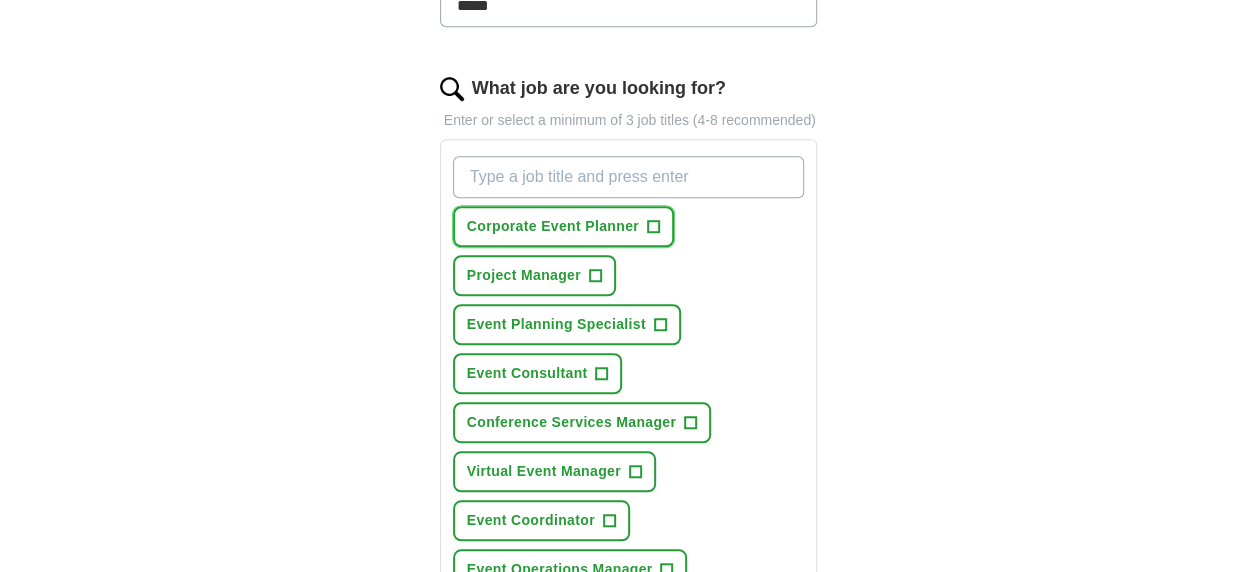 click on "+" at bounding box center [653, 227] 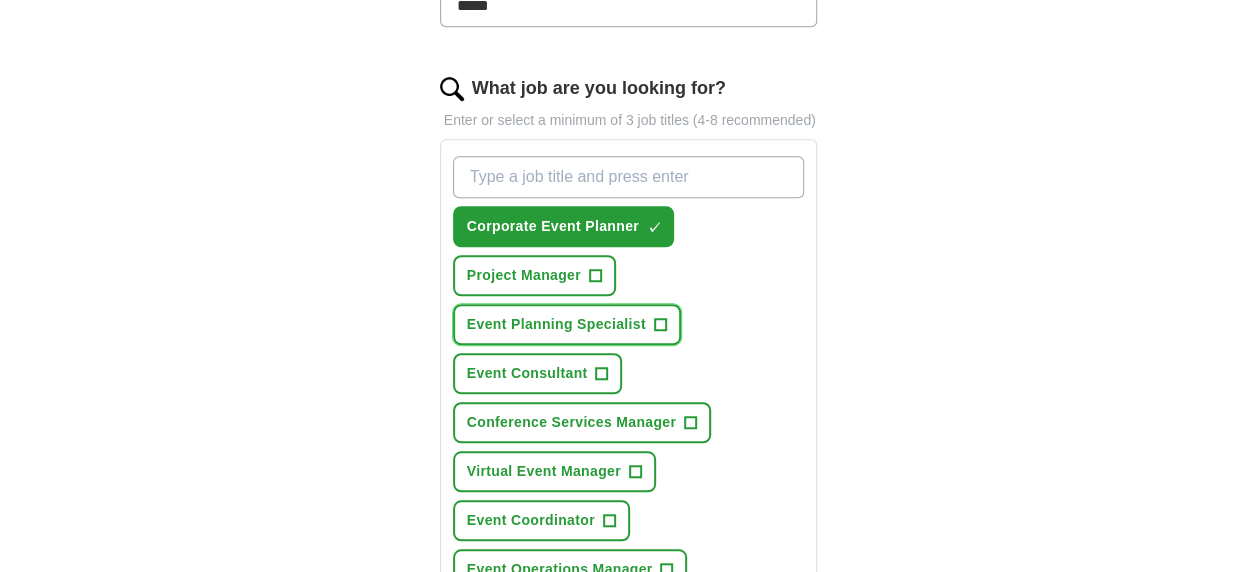 click on "+" at bounding box center (660, 325) 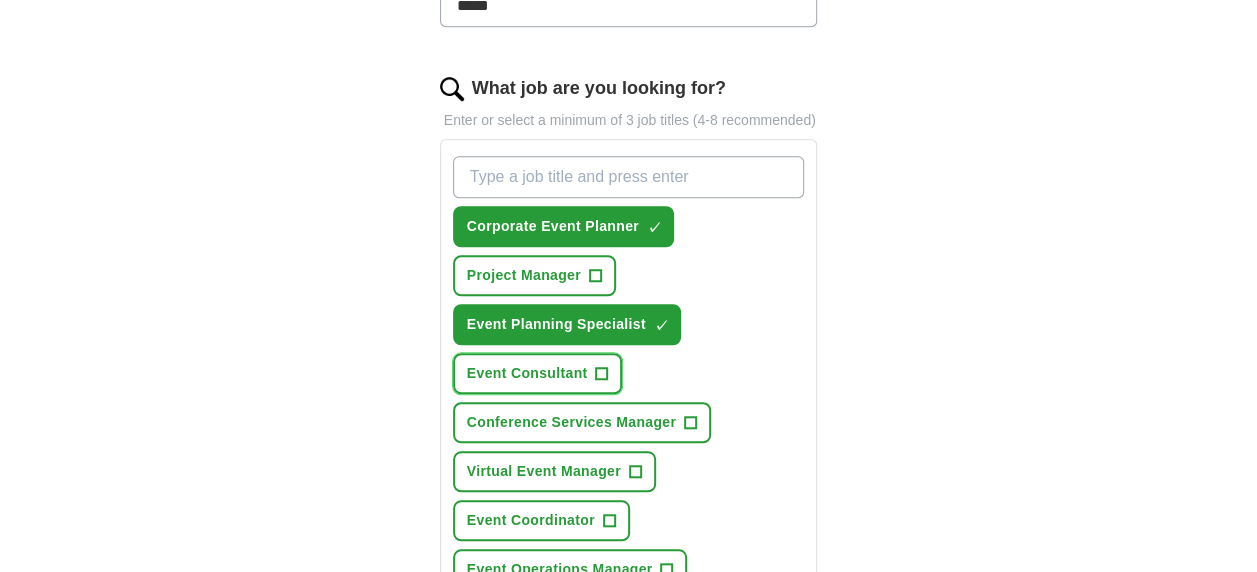 click on "+" at bounding box center (602, 374) 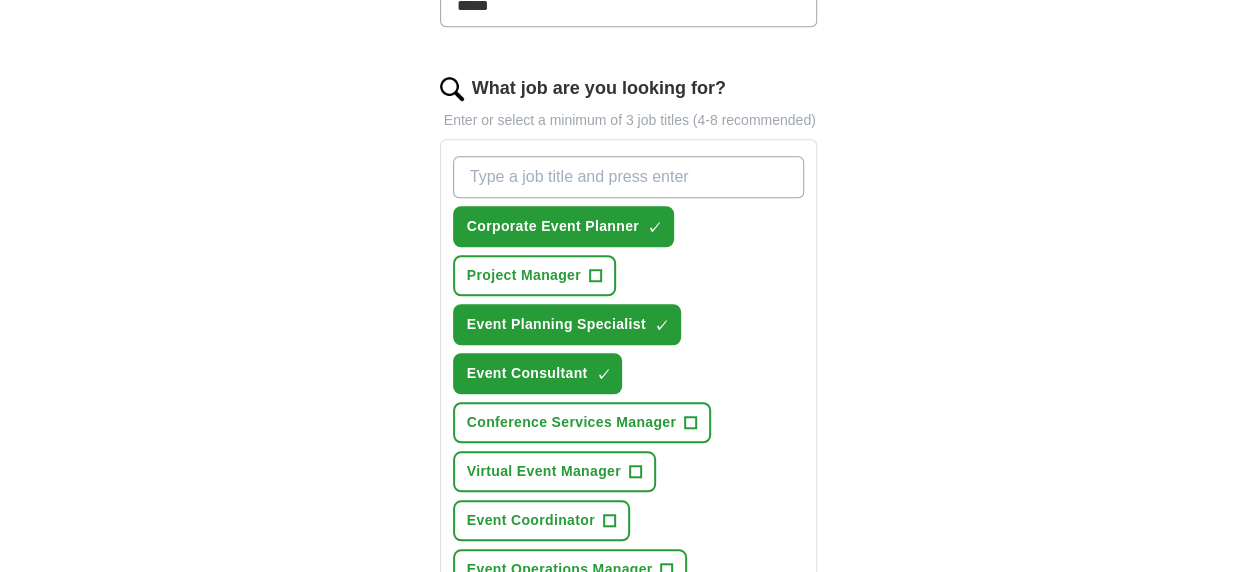 click on "ApplyIQ Let  ApplyIQ  do the hard work of searching and applying for jobs. Just tell us what you're looking for, and we'll do the rest. Select a resume [FILENAME] [DATE], [TIME] Upload a different  resume By uploading your  resume  you agree to our   T&Cs   and   Privacy Notice . First Name **** Last Name ***** What job are you looking for? Enter or select a minimum of 3 job titles (4-8 recommended) Corporate Event Planner ✓ × Project Manager + Event Planning Specialist ✓ × Event Consultant ✓ × Conference Services Manager + Virtual Event Manager + Event Coordinator + Event Operations Manager + Senior Event Manager + Where do you want to work? 25 mile radius Advanced Start applying for jobs By registering, you consent to us applying to suitable jobs for you" at bounding box center [628, 246] 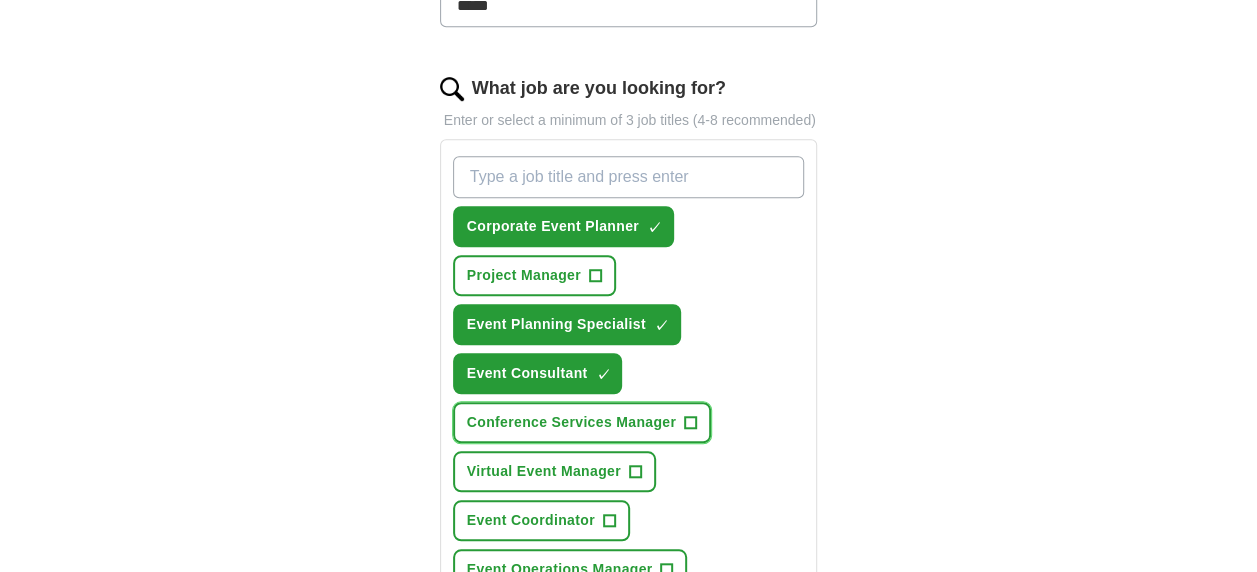 click on "+" at bounding box center (691, 423) 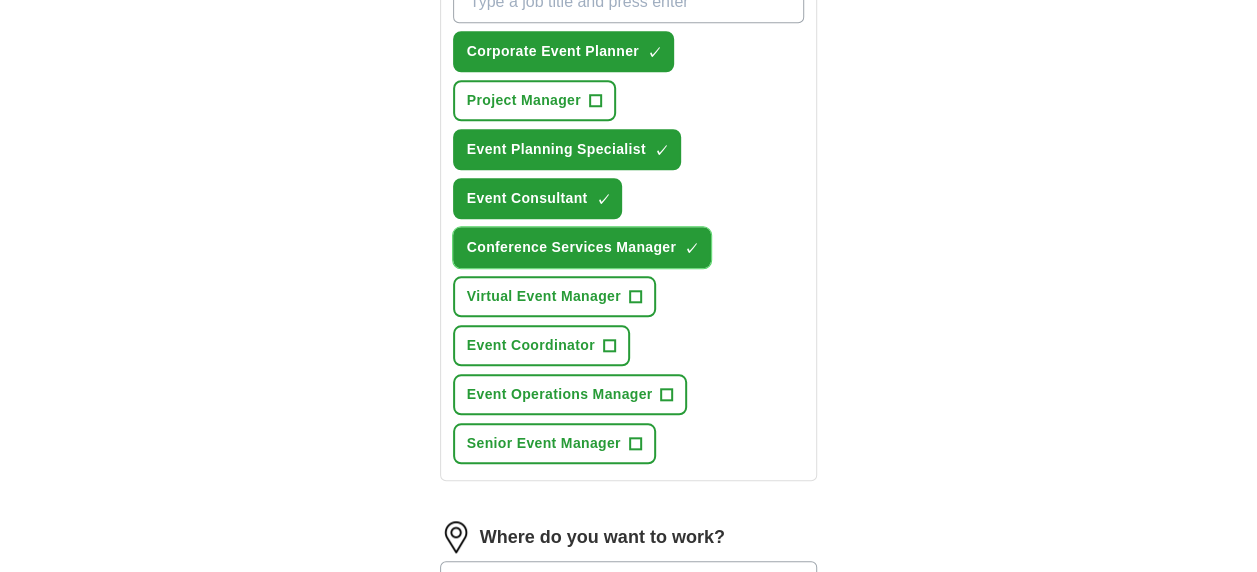 scroll, scrollTop: 816, scrollLeft: 0, axis: vertical 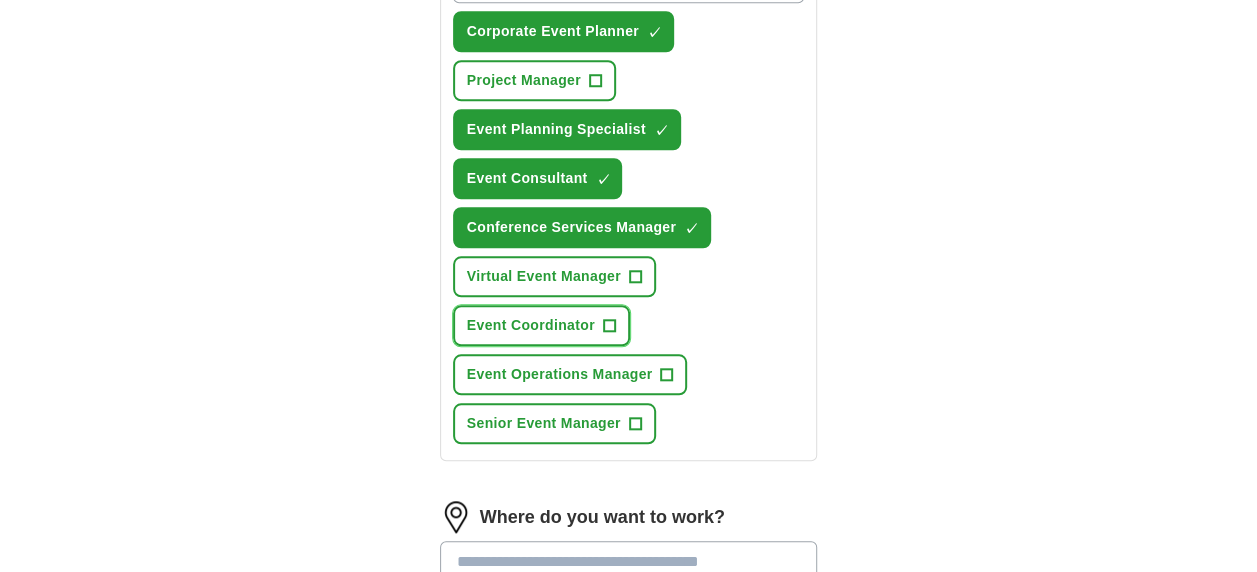 click on "+" at bounding box center [609, 326] 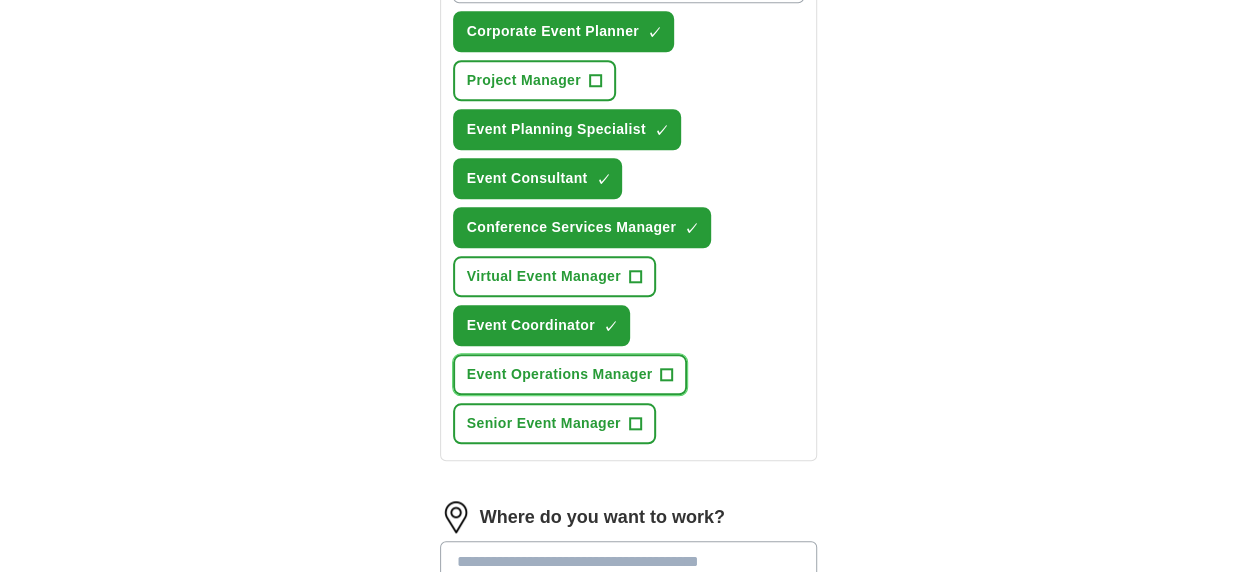 click on "Event Operations Manager +" at bounding box center (570, 374) 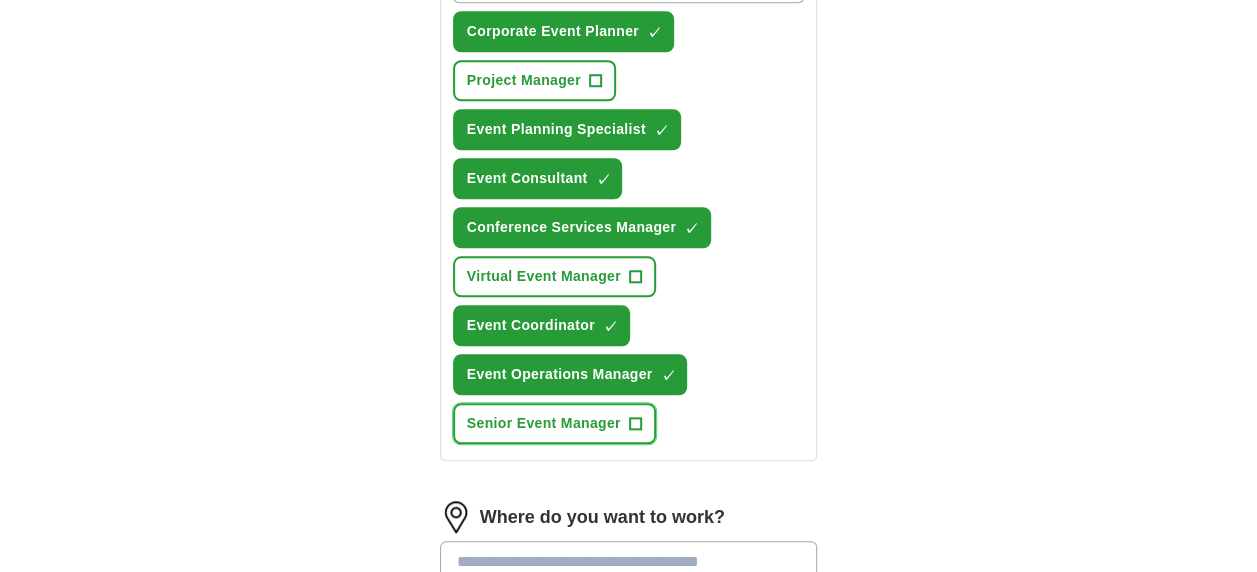 click on "+" at bounding box center [635, 424] 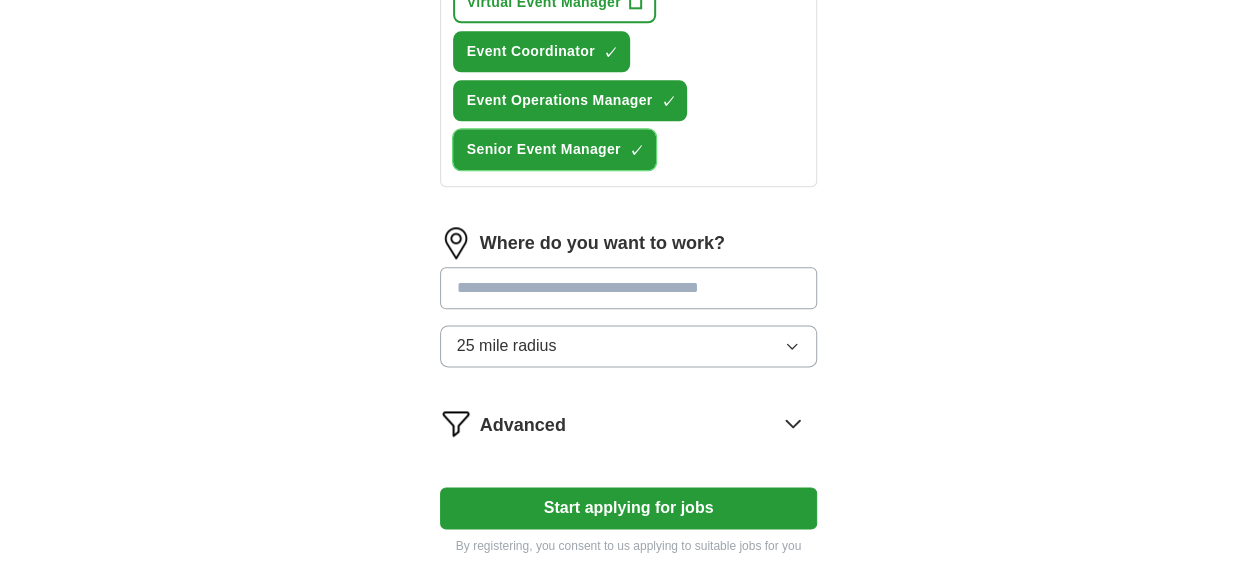 scroll, scrollTop: 1102, scrollLeft: 0, axis: vertical 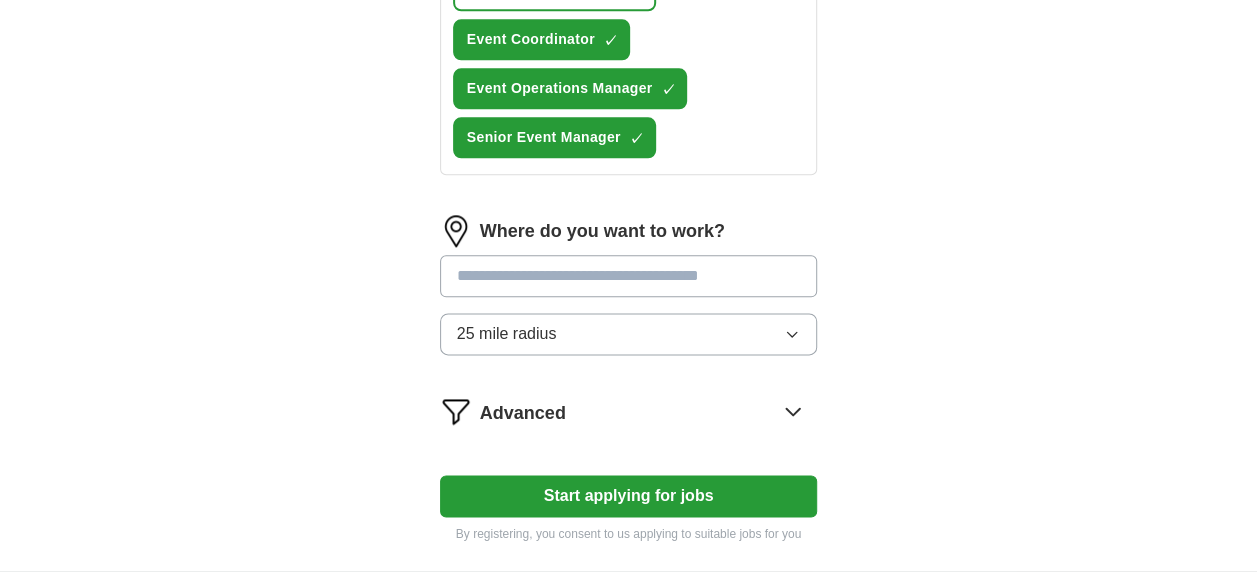 click at bounding box center (629, 276) 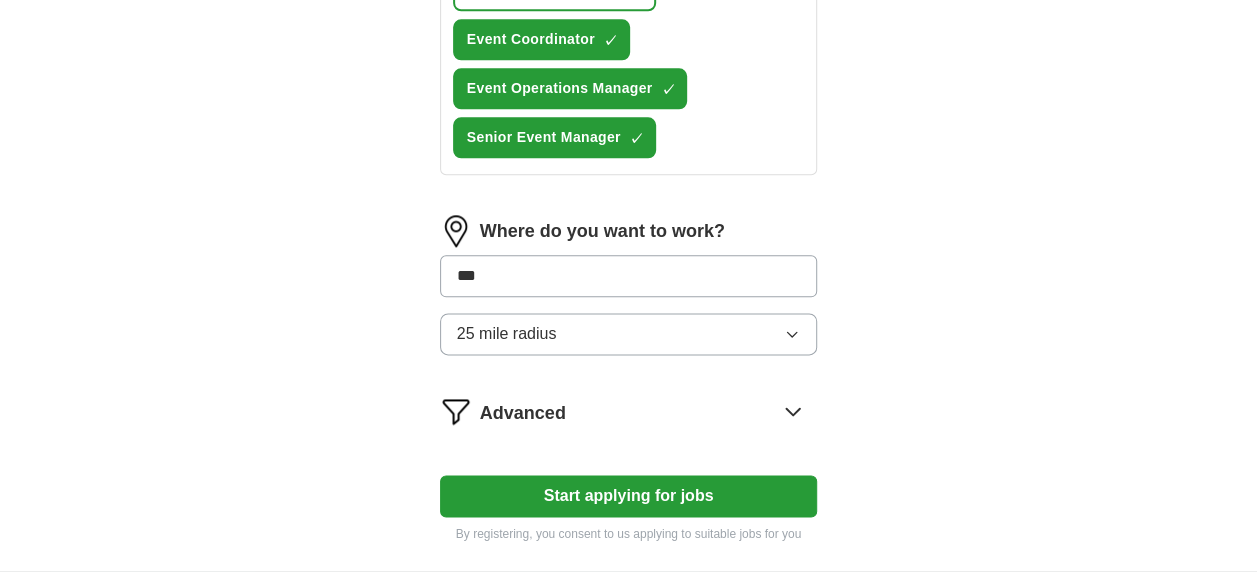 type on "***" 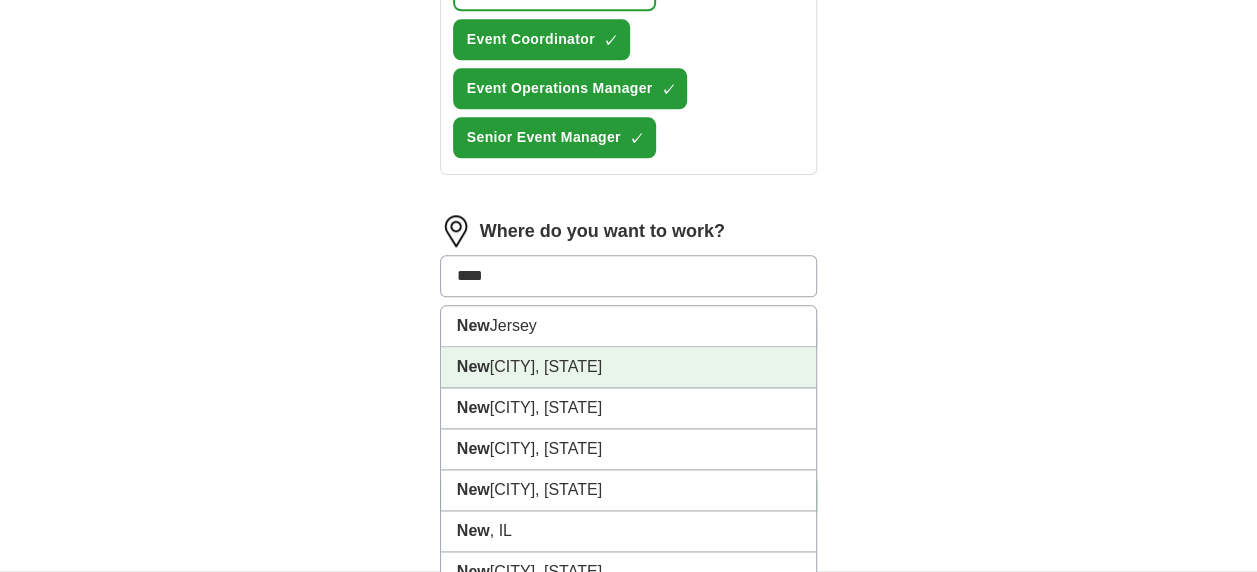 click on "[CITY], [STATE]" at bounding box center (629, 367) 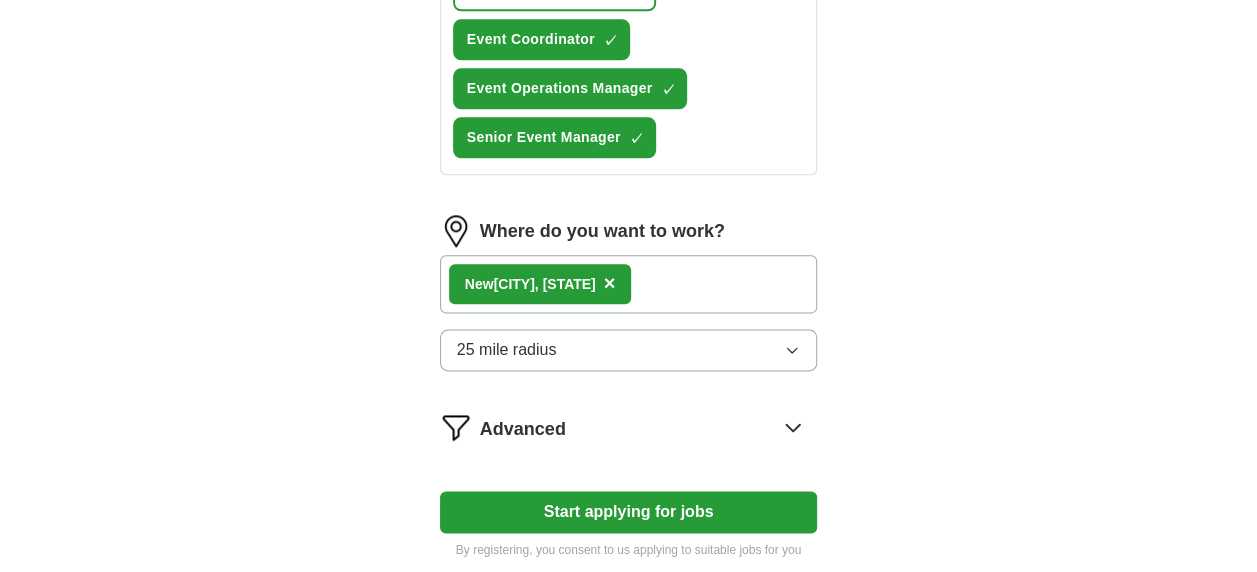 click on "25 mile radius" at bounding box center [629, 350] 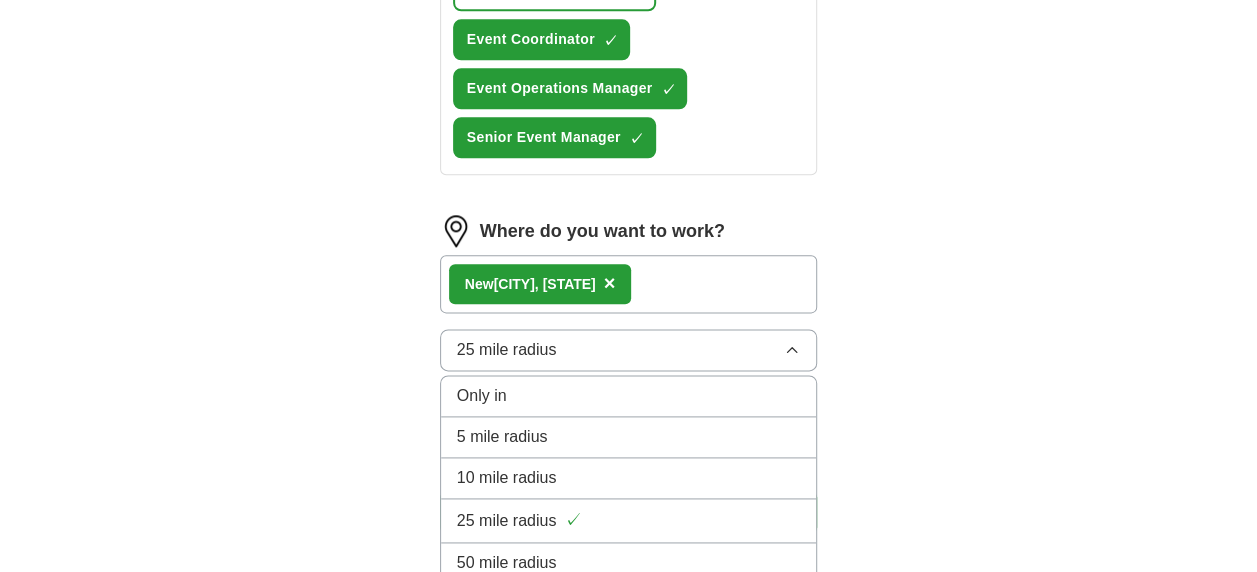 click on "5 mile radius" at bounding box center [629, 437] 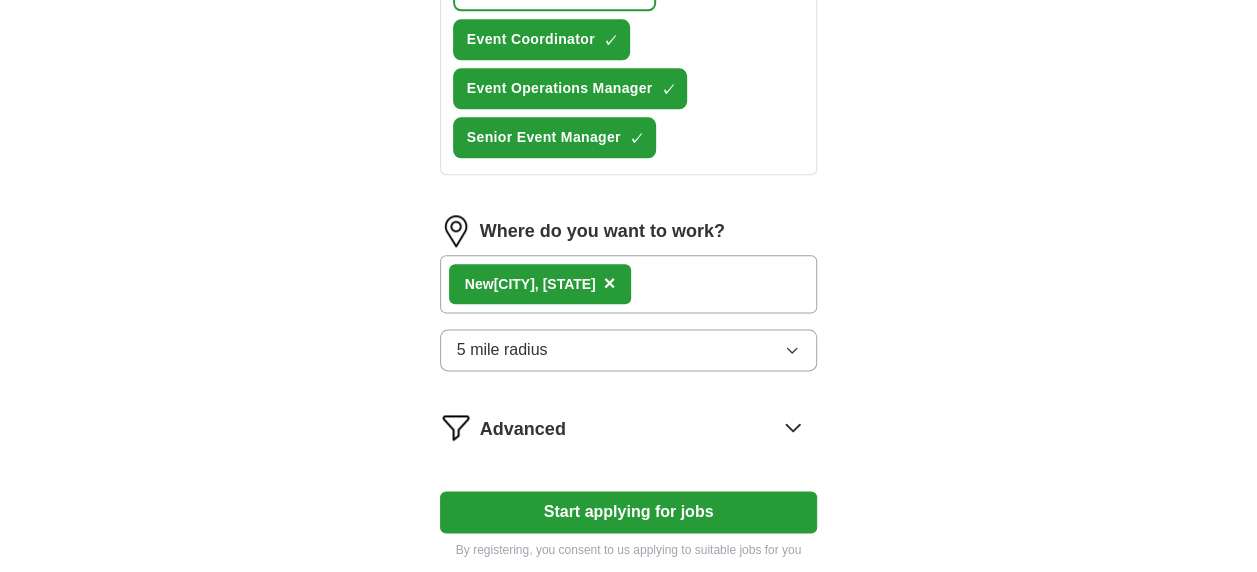scroll, scrollTop: 1313, scrollLeft: 0, axis: vertical 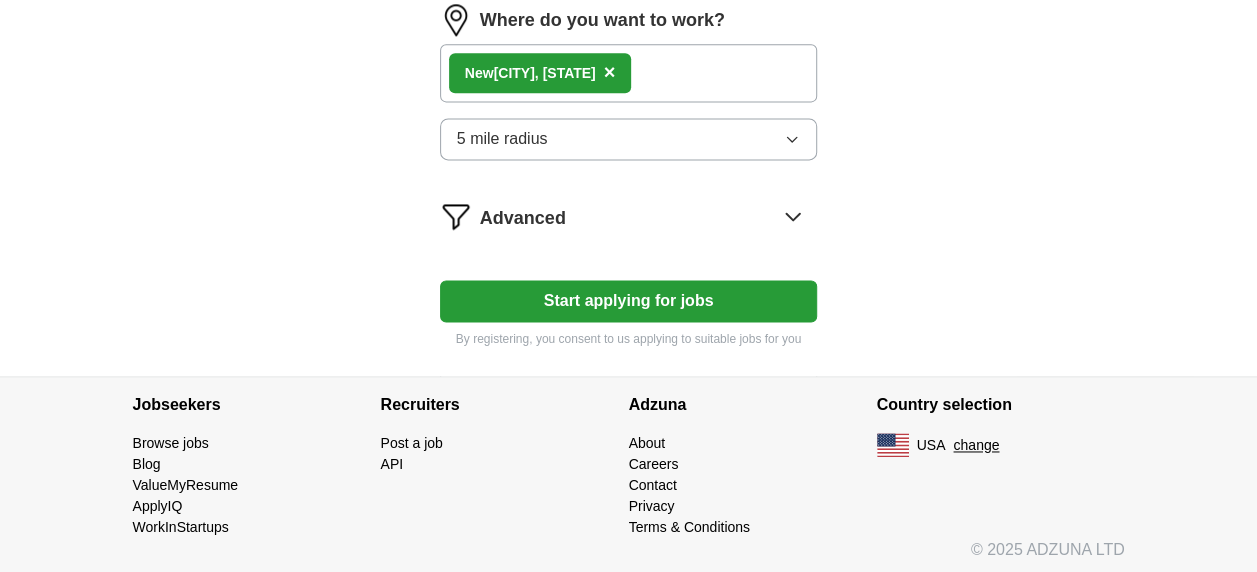 click 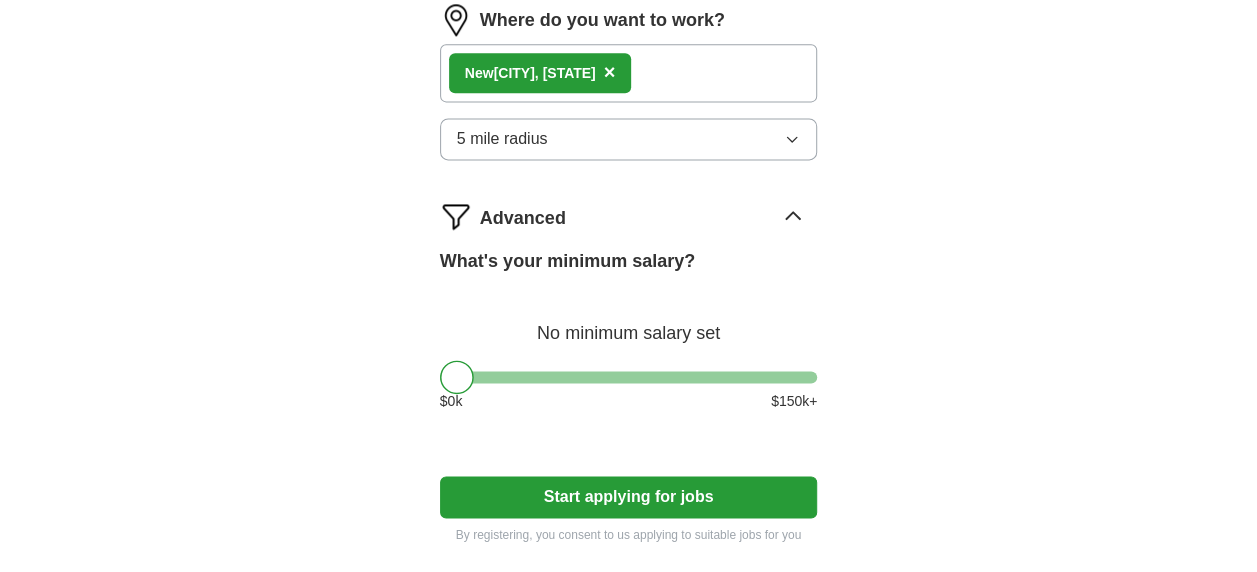 click 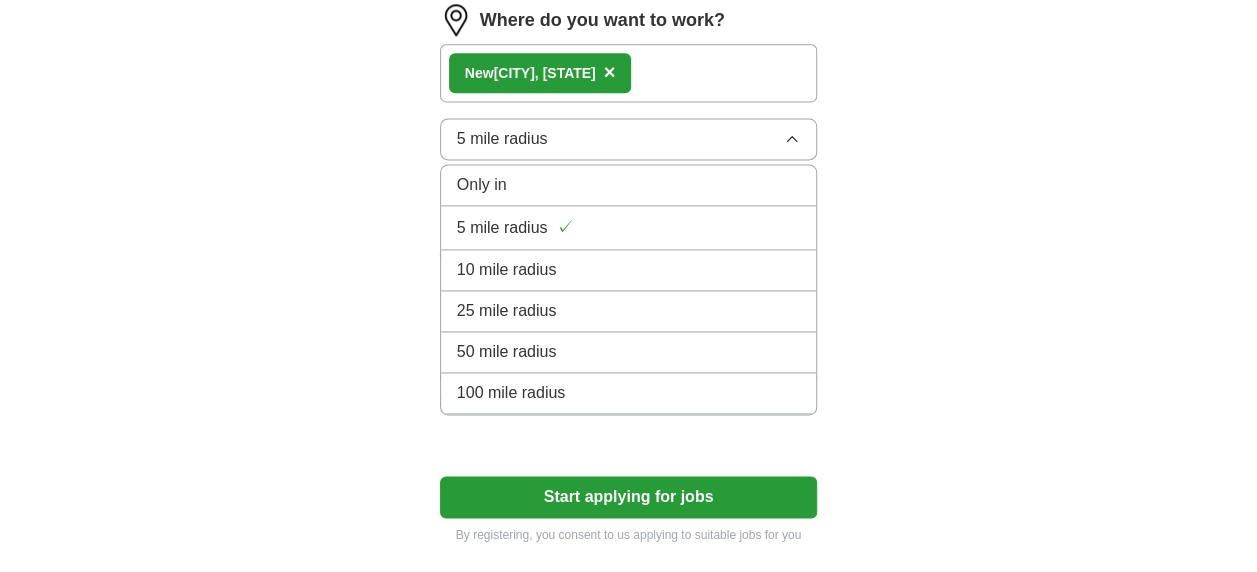 click on "10 mile radius" at bounding box center [629, 270] 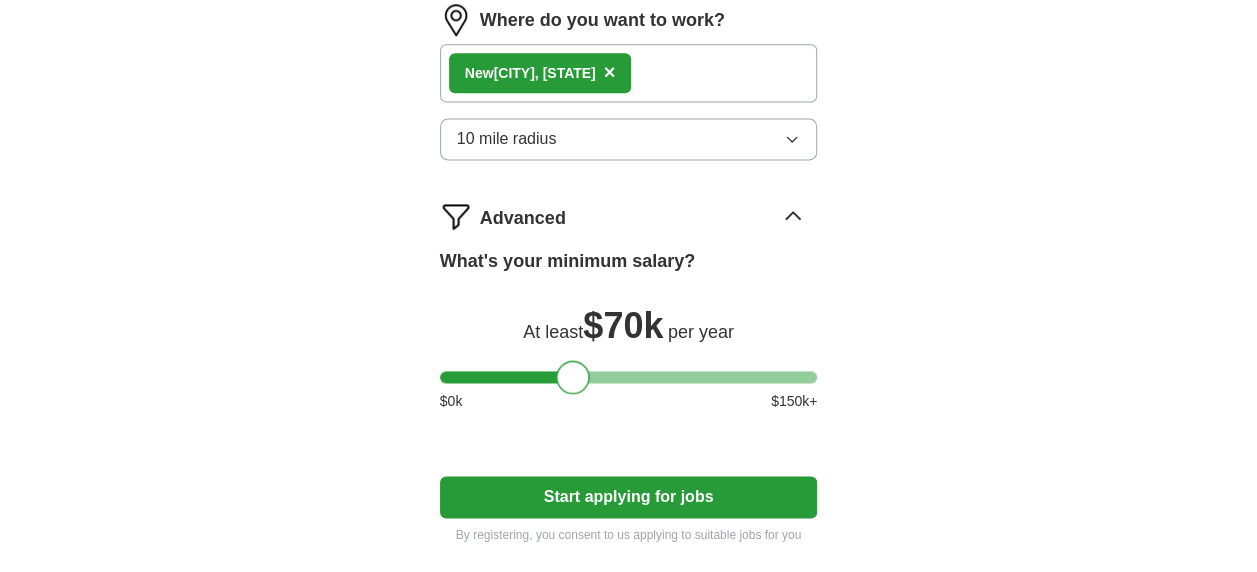 drag, startPoint x: 462, startPoint y: 366, endPoint x: 579, endPoint y: 366, distance: 117 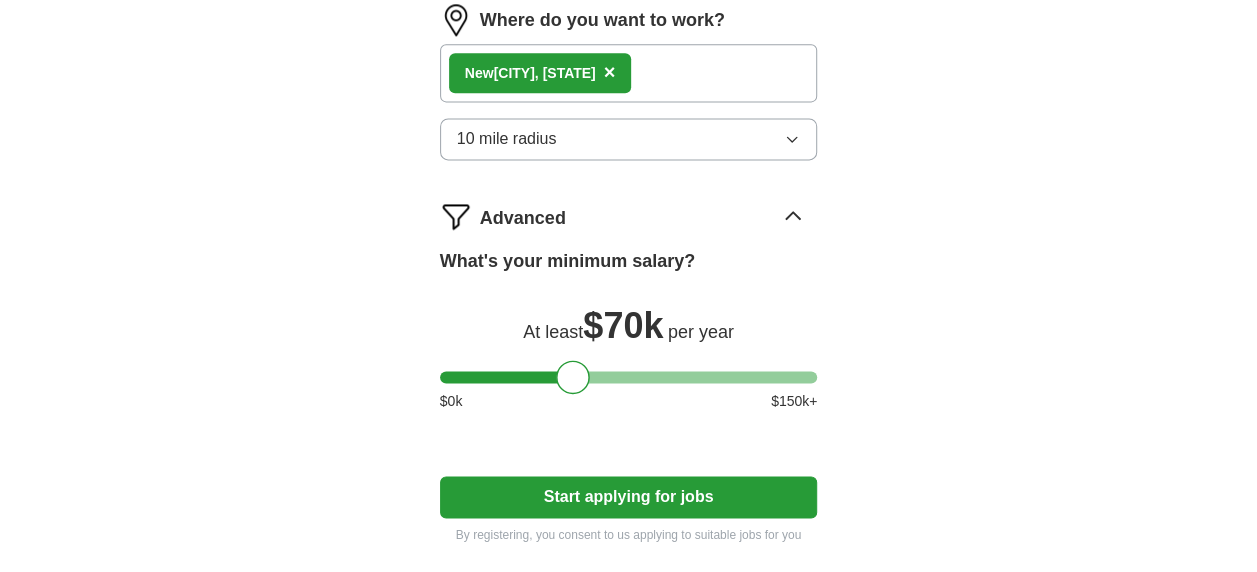 click on "Start applying for jobs" at bounding box center (629, 497) 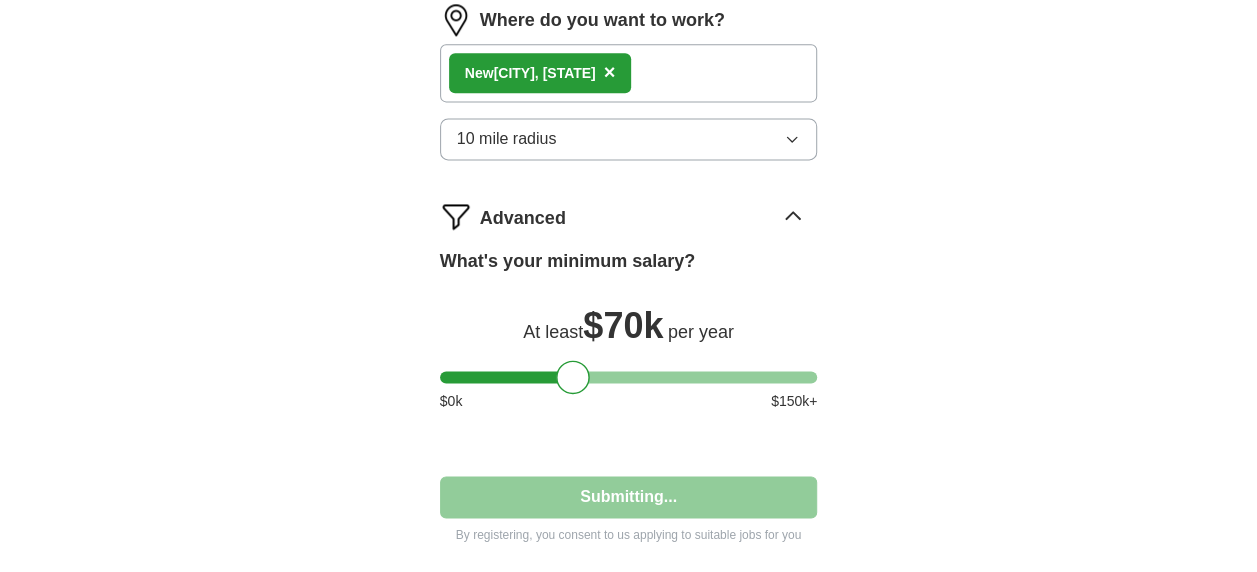 select on "**" 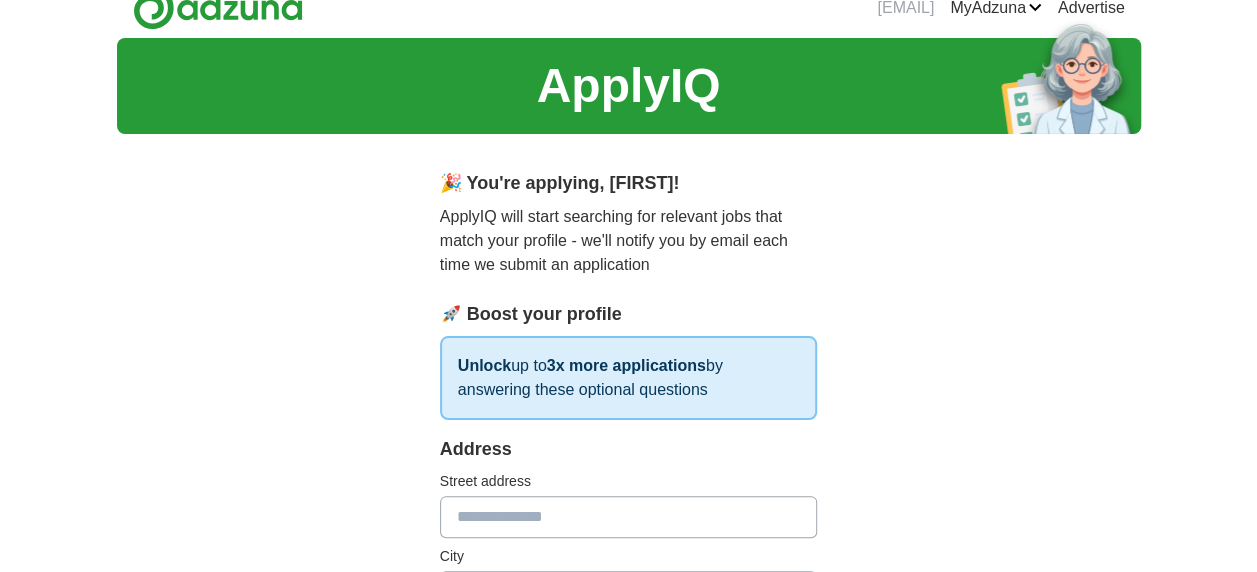scroll, scrollTop: 0, scrollLeft: 0, axis: both 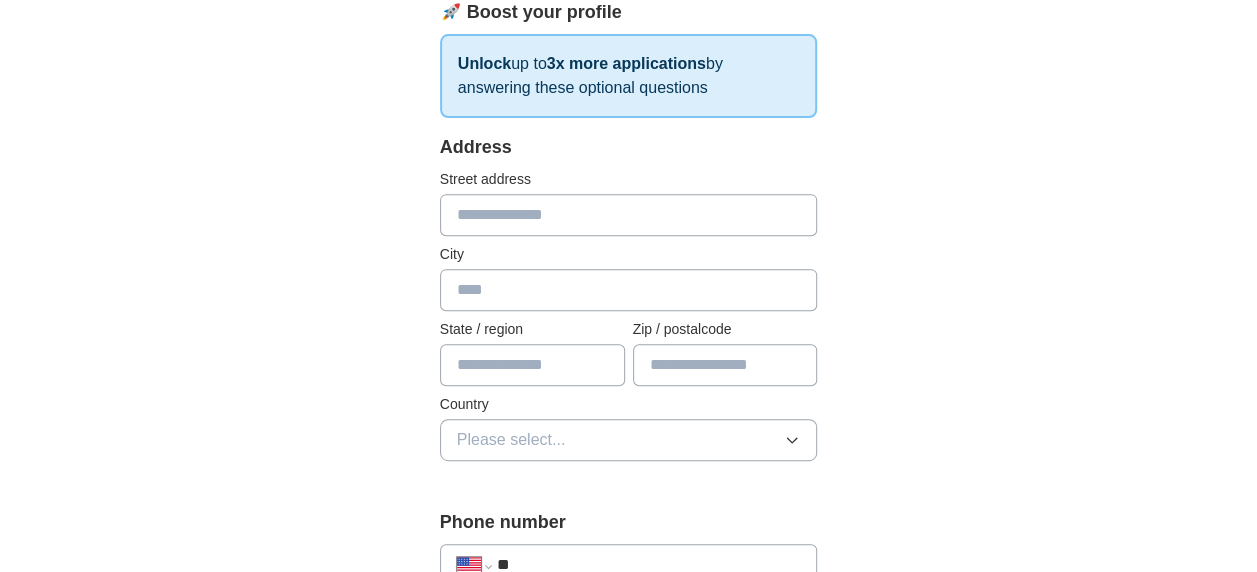 click at bounding box center (629, 215) 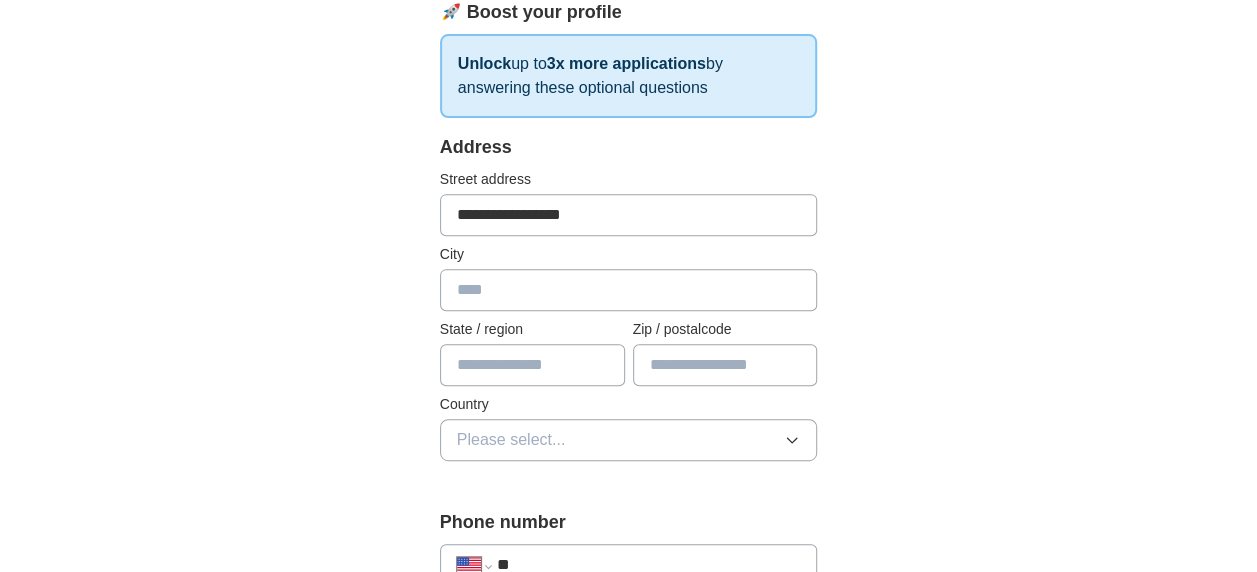 type on "********" 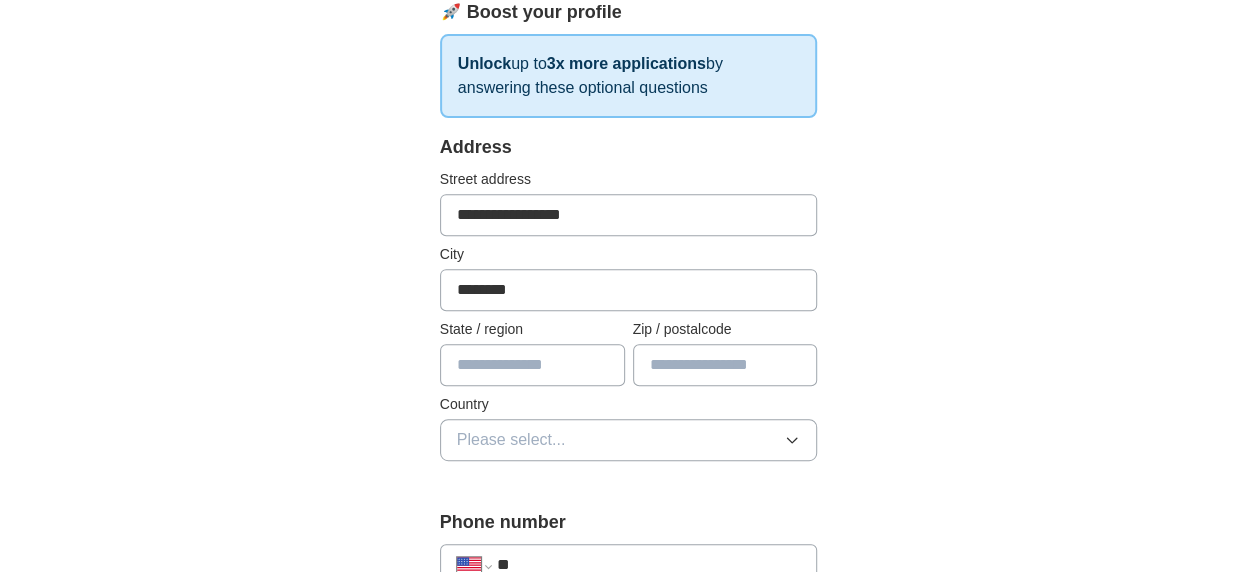 type on "*****" 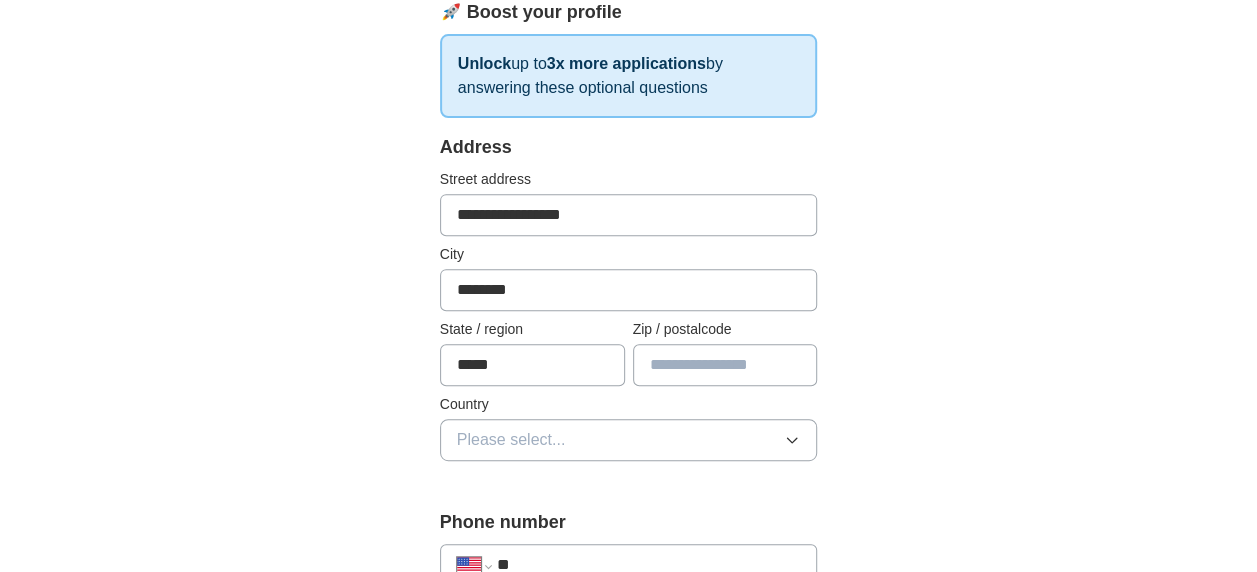 type on "*****" 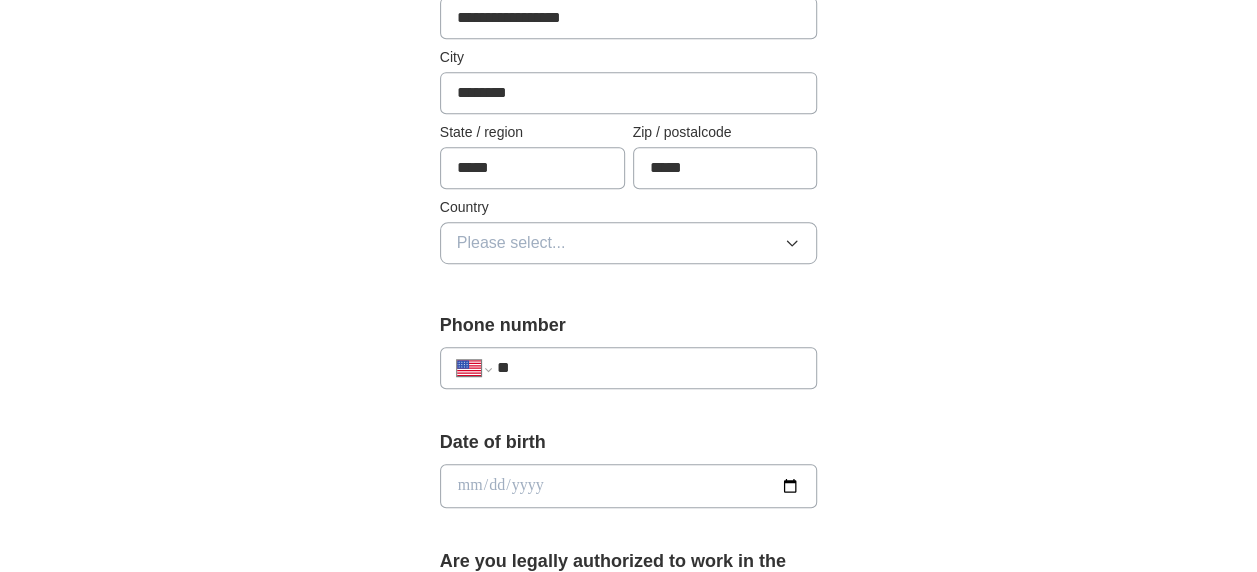 scroll, scrollTop: 557, scrollLeft: 0, axis: vertical 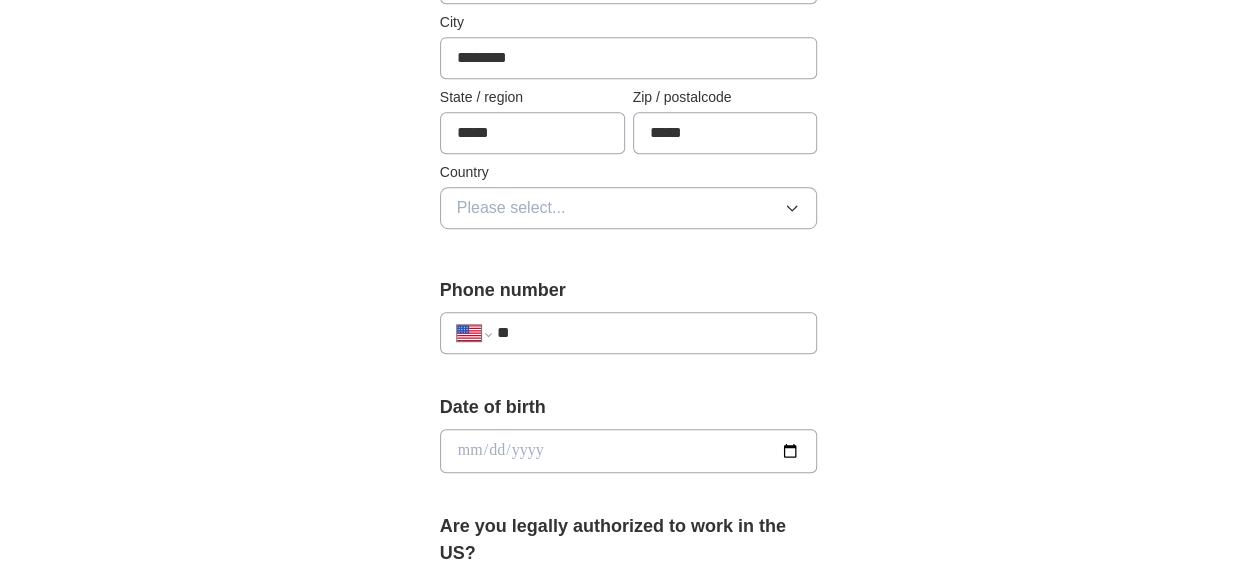 click on "Please select..." at bounding box center [629, 208] 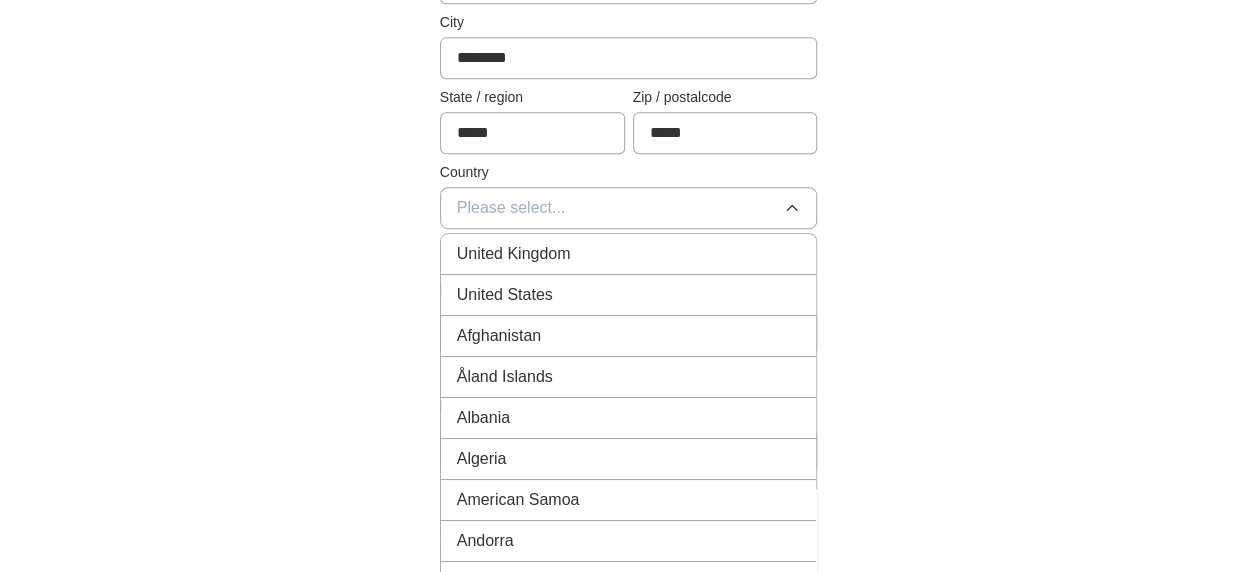 click on "United States" at bounding box center [629, 295] 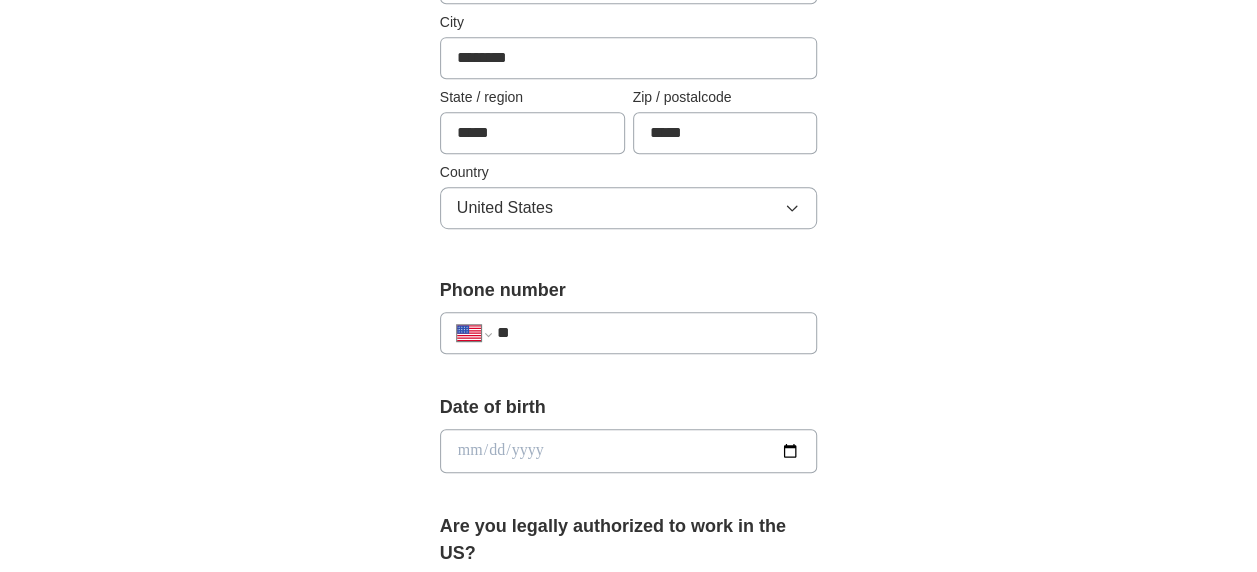 click at bounding box center (629, 451) 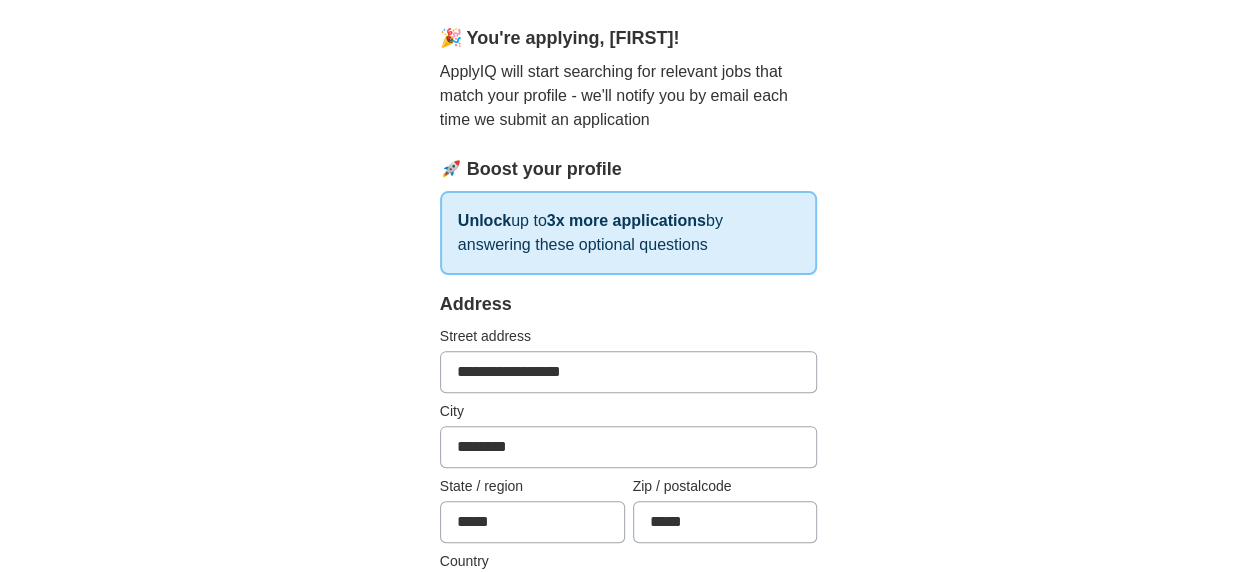 scroll, scrollTop: 101, scrollLeft: 0, axis: vertical 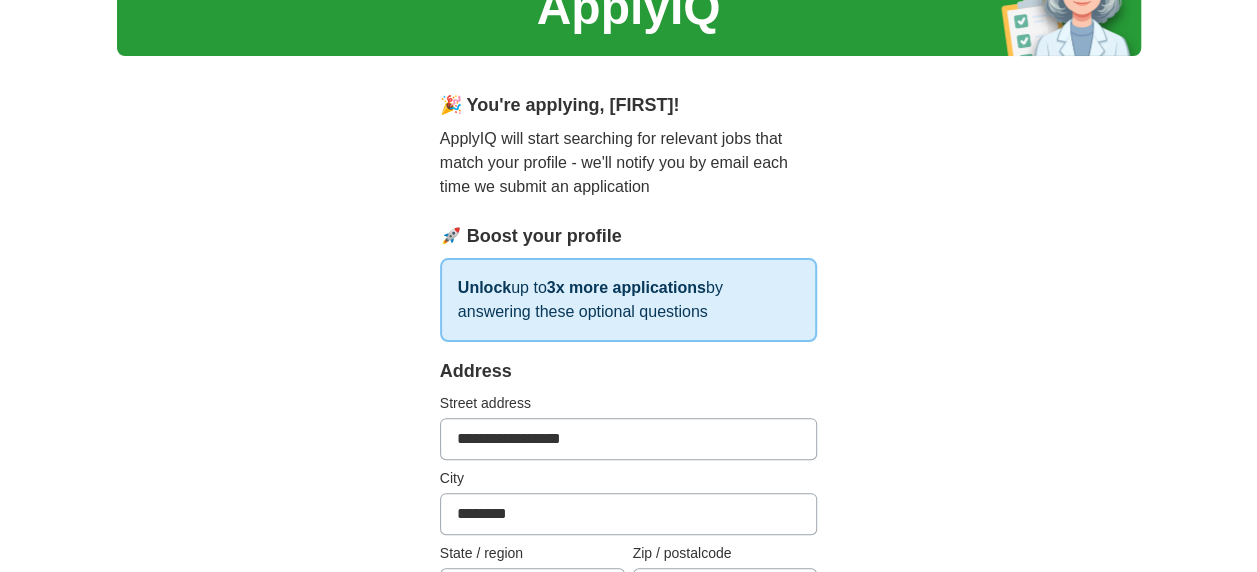 click on "**********" at bounding box center [629, 882] 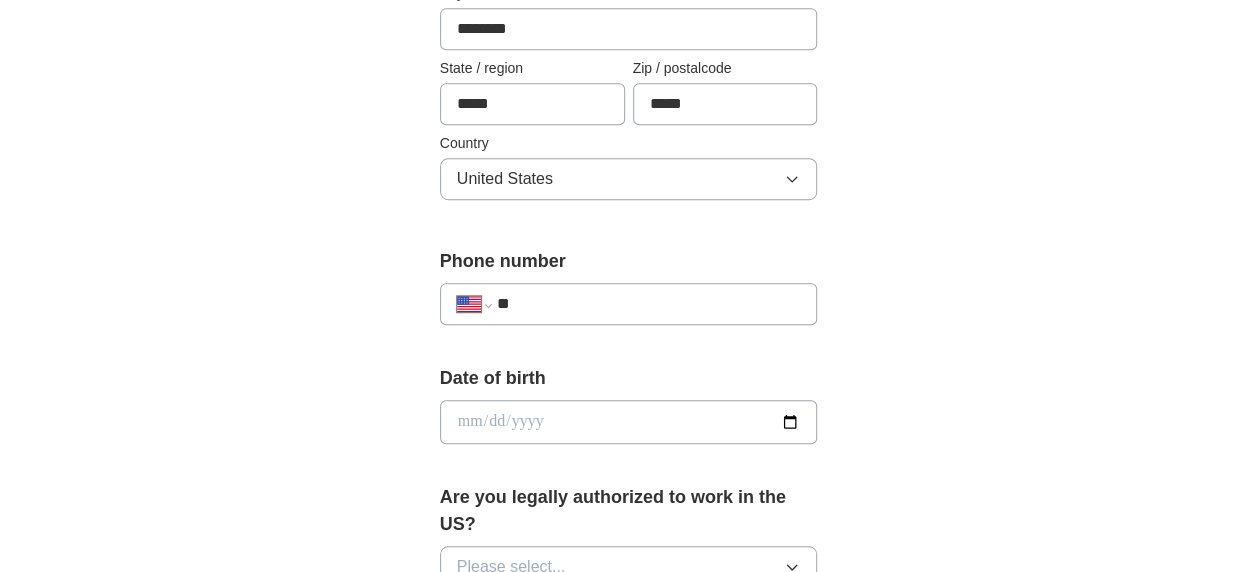 scroll, scrollTop: 624, scrollLeft: 0, axis: vertical 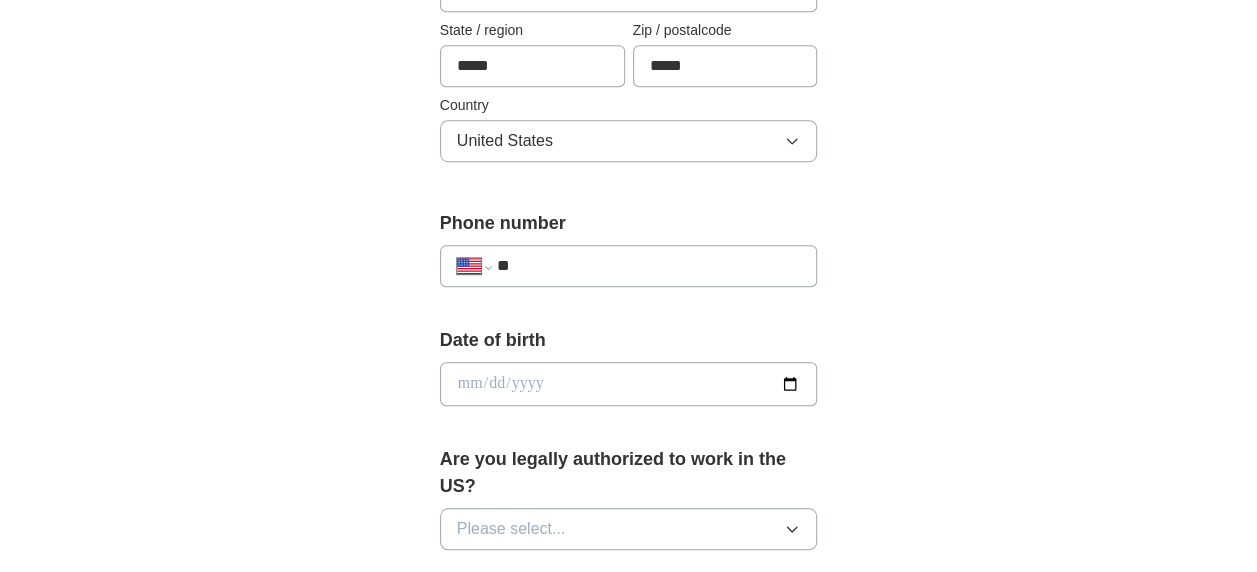 click on "**" at bounding box center (649, 266) 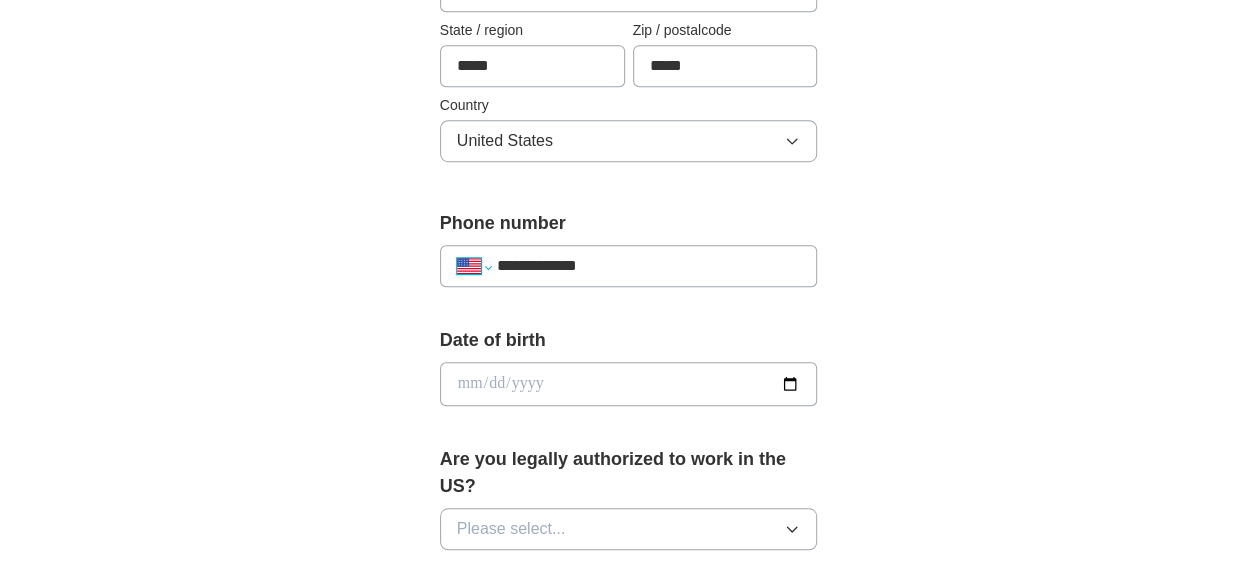 select on "**" 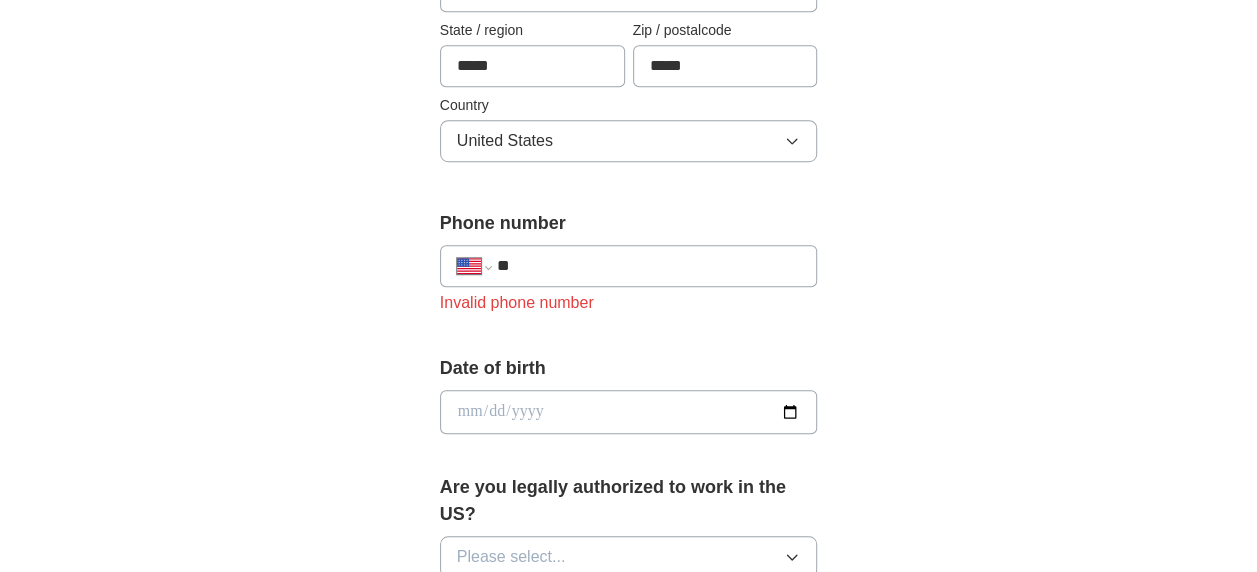 click on "**" at bounding box center (649, 266) 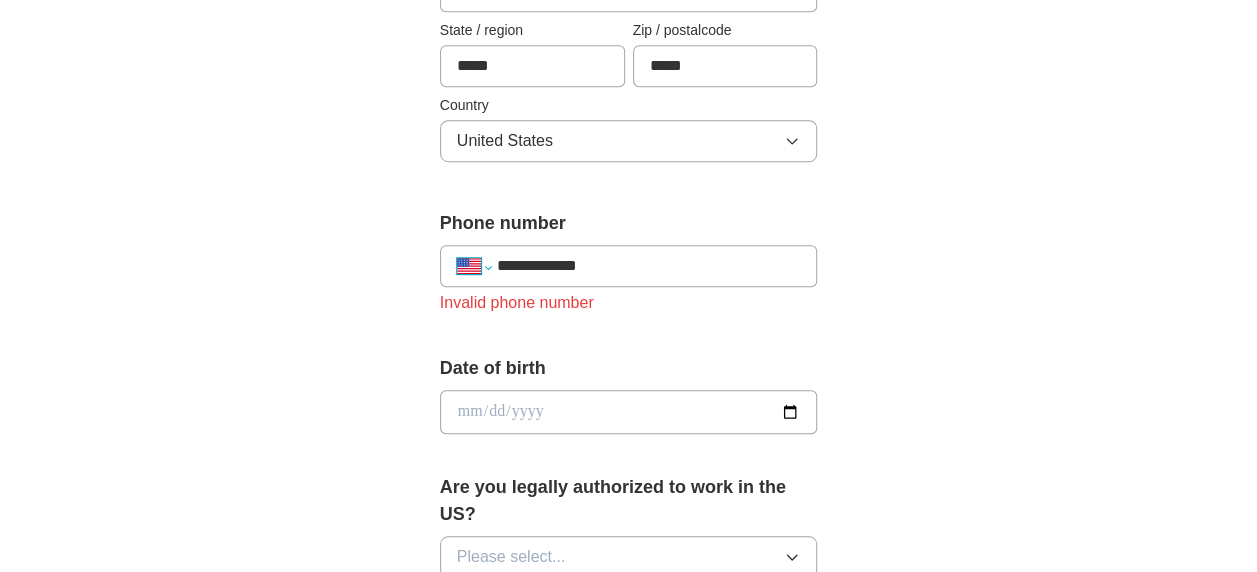 select on "**" 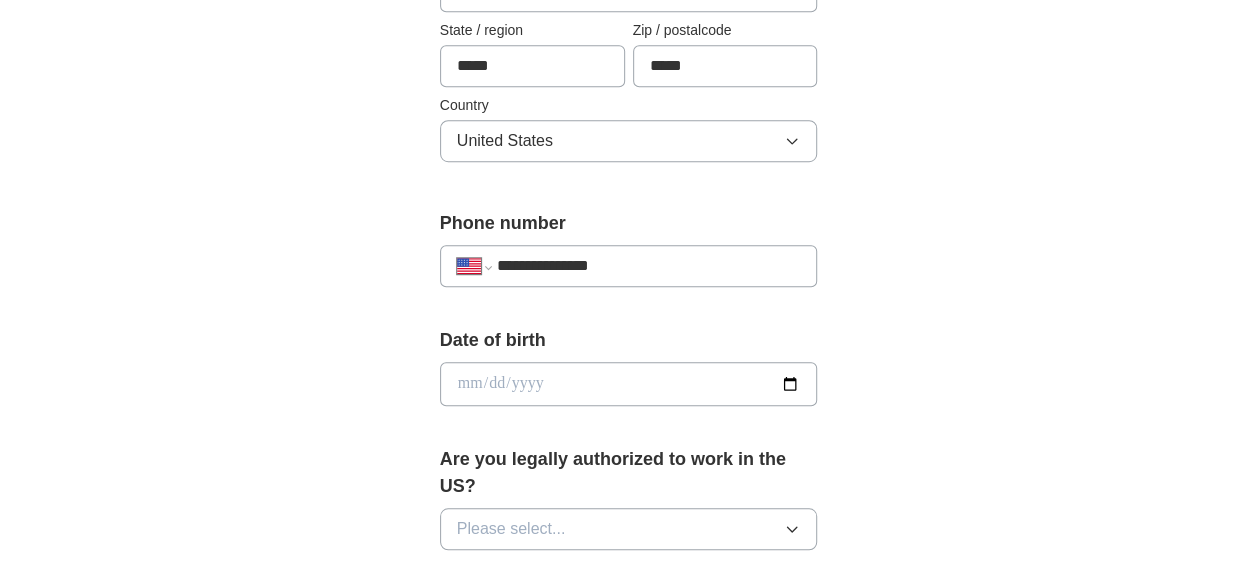 type on "**********" 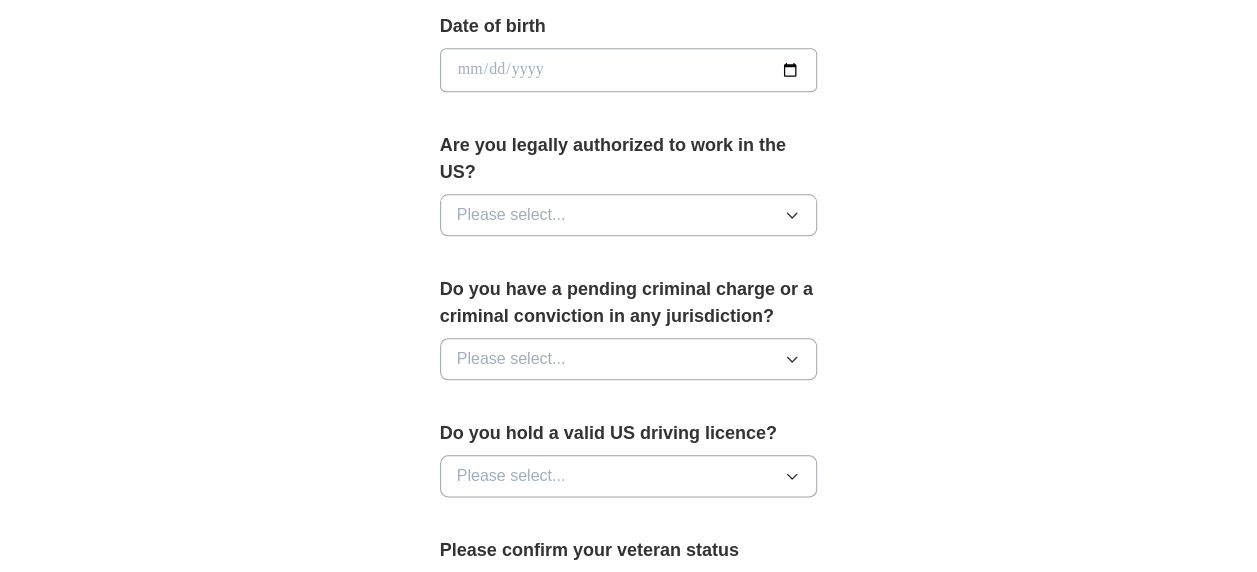 scroll, scrollTop: 960, scrollLeft: 0, axis: vertical 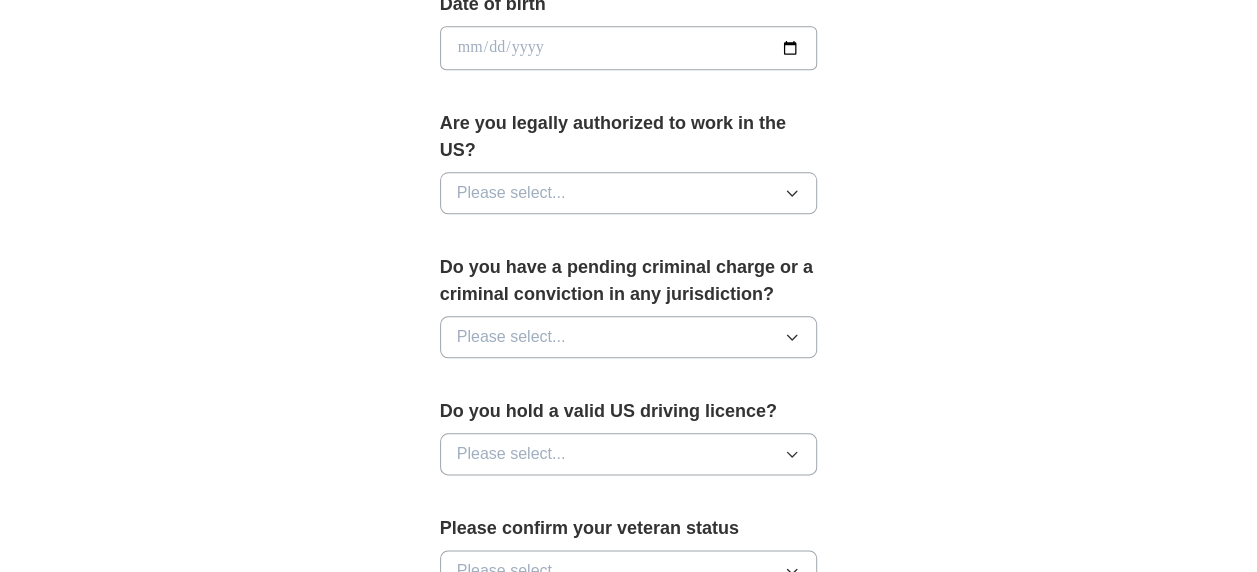 click on "Please select..." at bounding box center [629, 193] 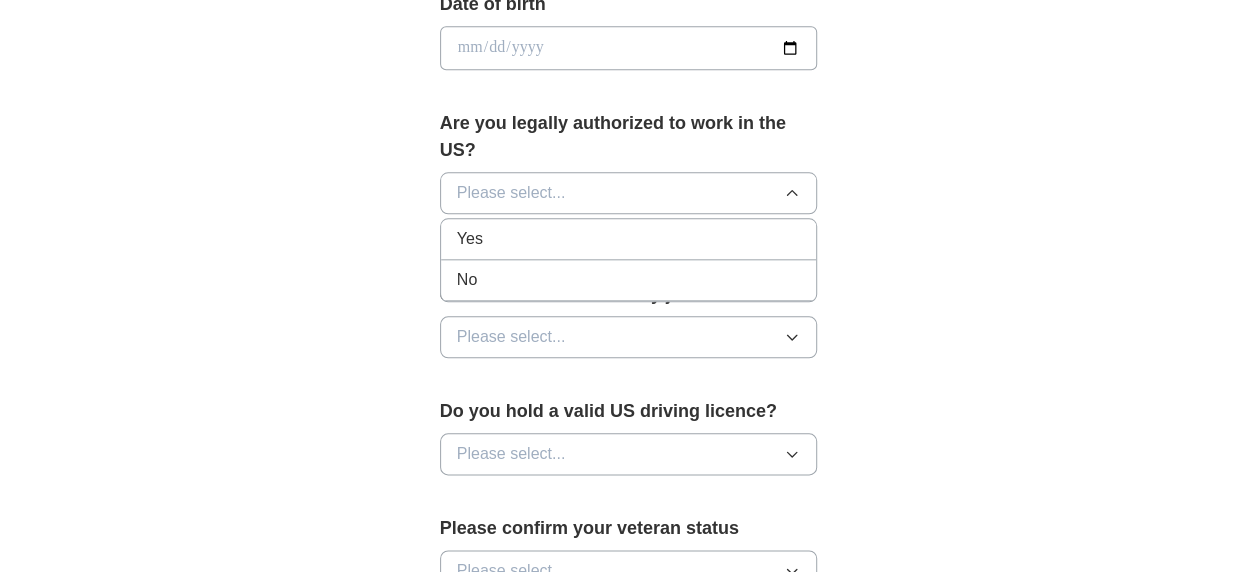 click on "Yes" at bounding box center (629, 239) 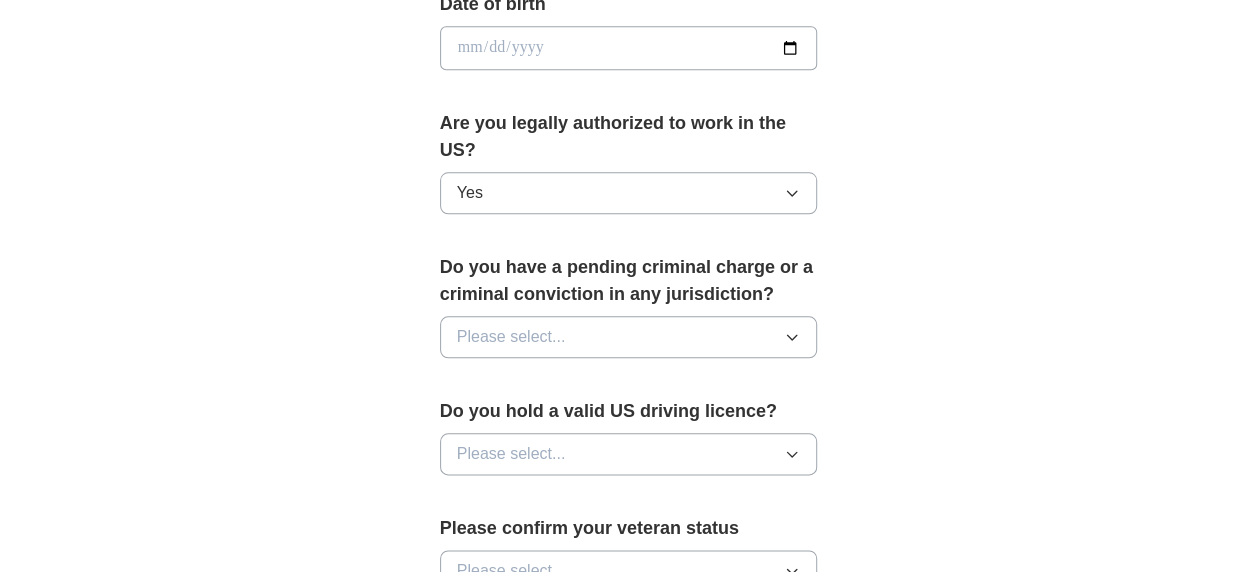 click on "Please select..." at bounding box center (629, 337) 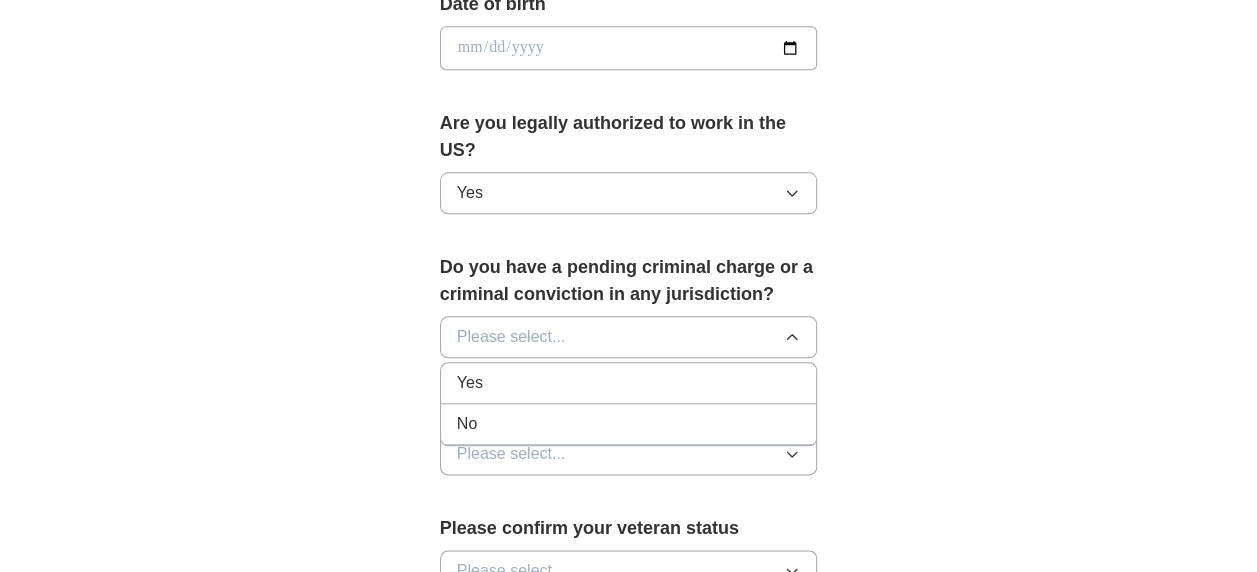 click on "No" at bounding box center (629, 424) 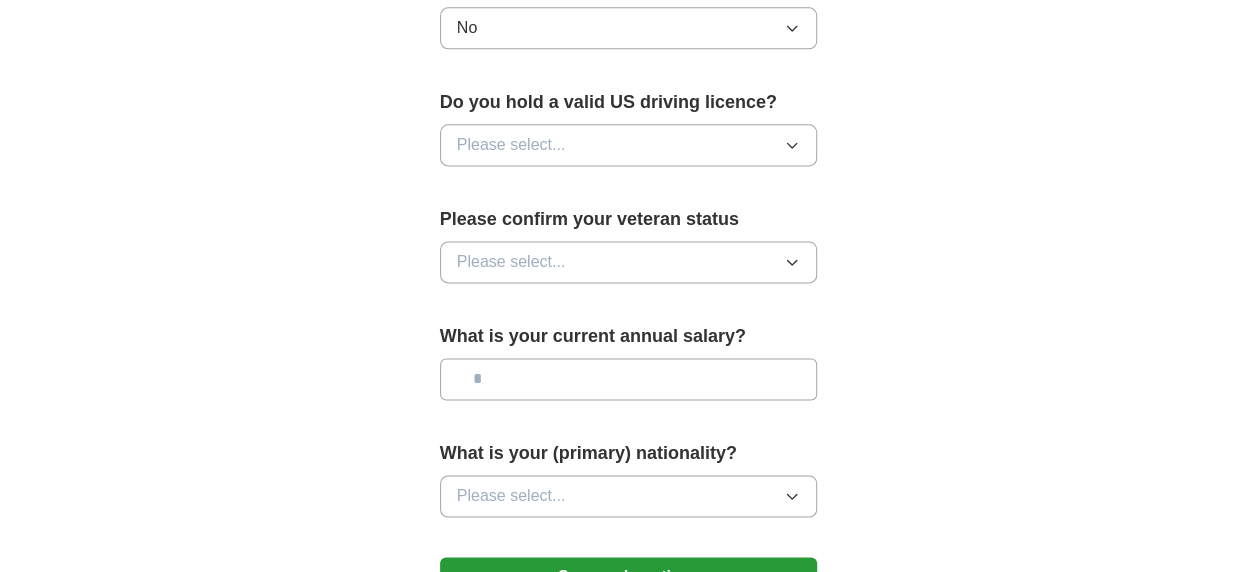 scroll, scrollTop: 1272, scrollLeft: 0, axis: vertical 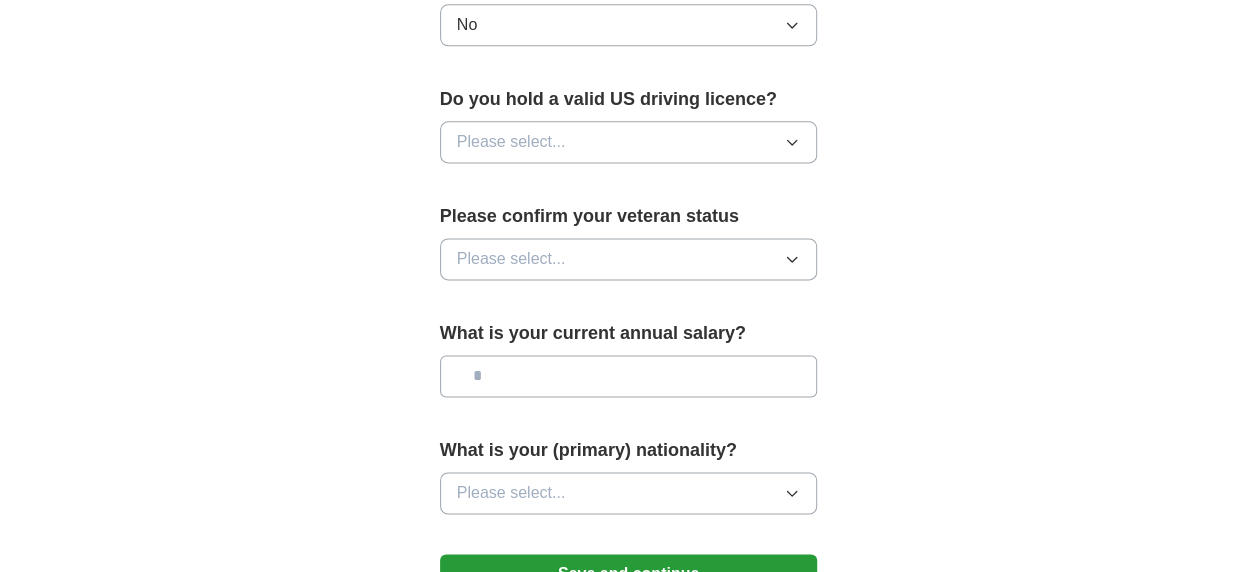 click on "Please select..." at bounding box center (629, 142) 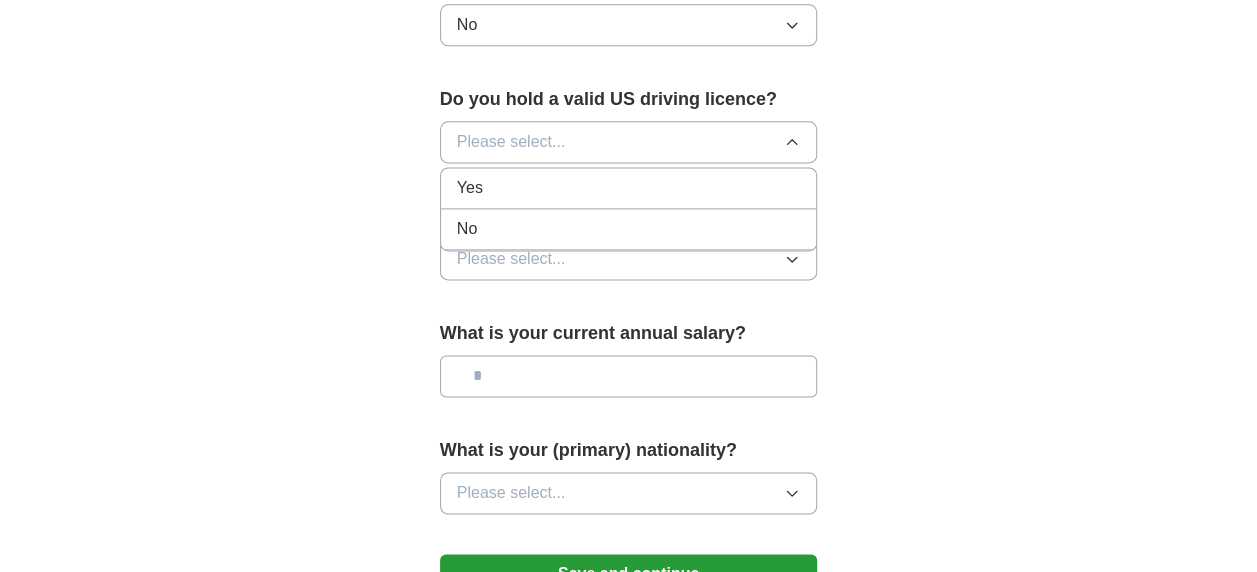 click on "Yes" at bounding box center [629, 188] 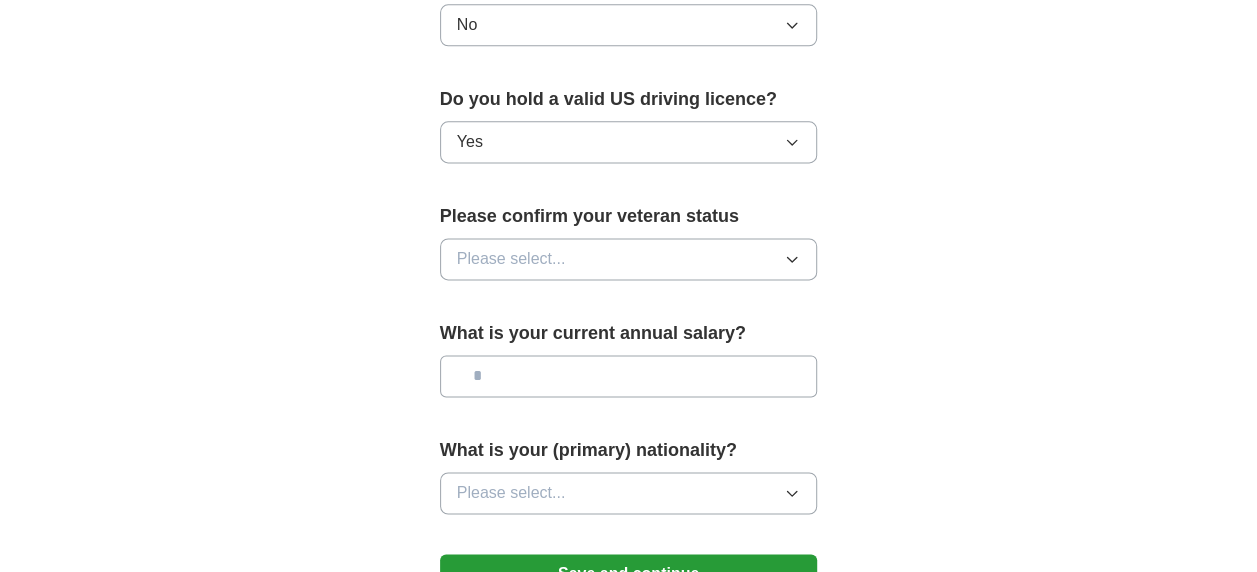 click on "Please select..." at bounding box center [629, 259] 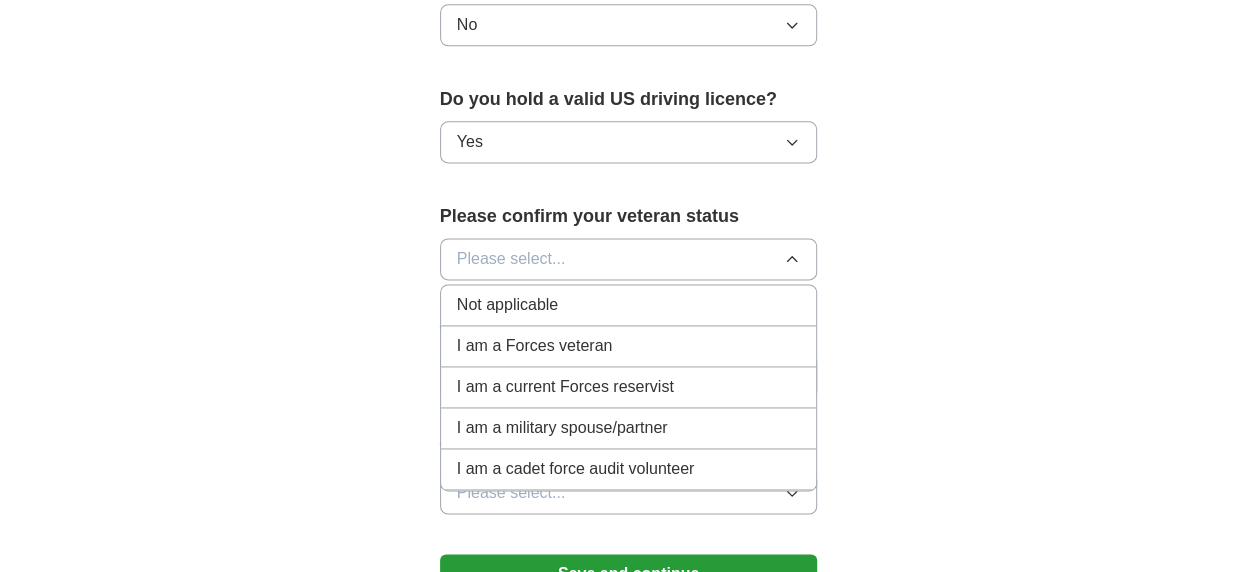 click on "Not applicable" at bounding box center (629, 305) 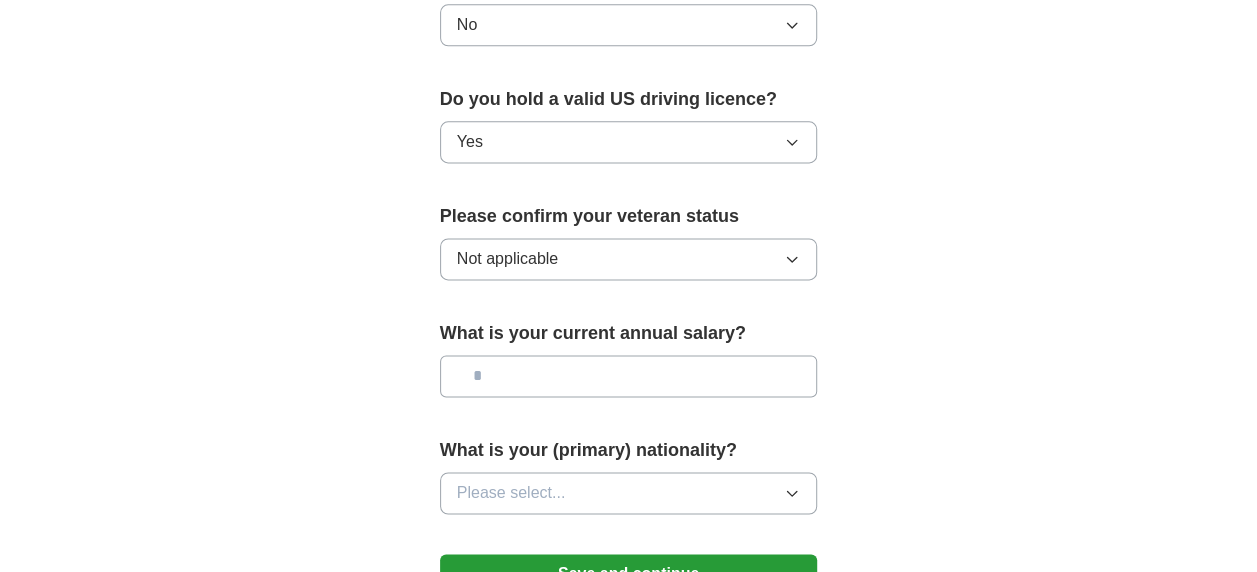 click at bounding box center [629, 376] 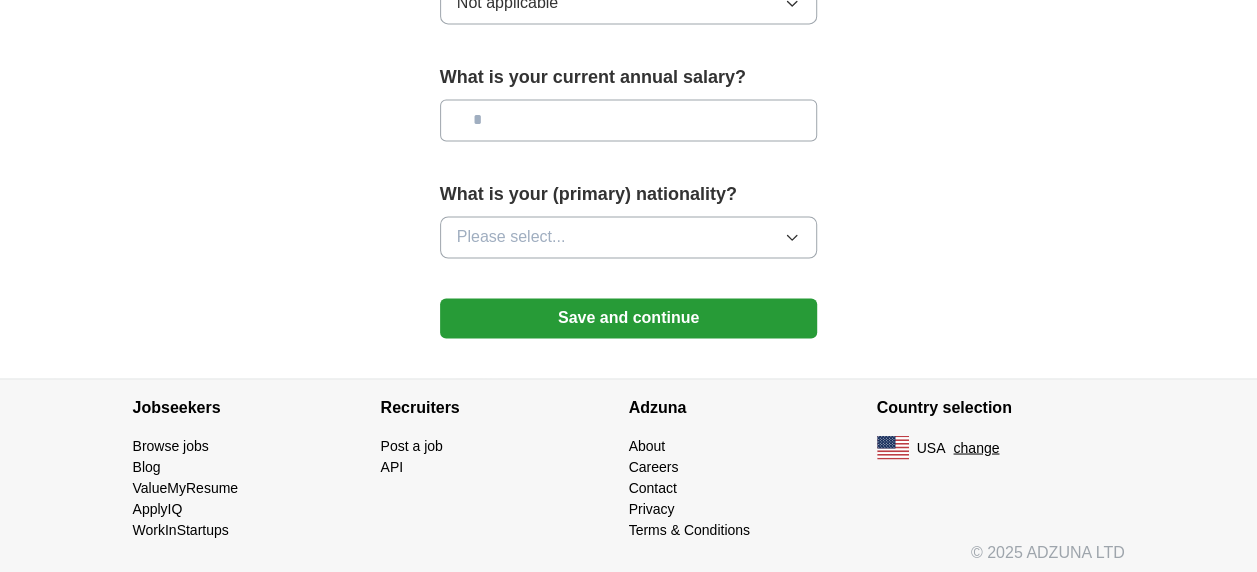 click on "Please select..." at bounding box center [629, 237] 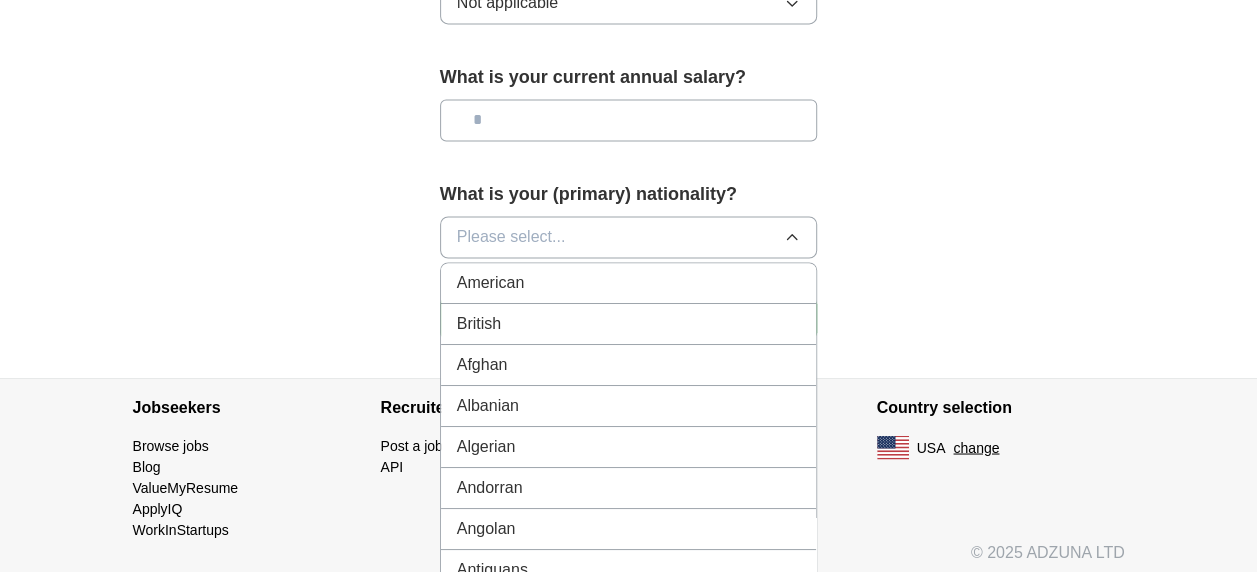click on "American" at bounding box center (629, 283) 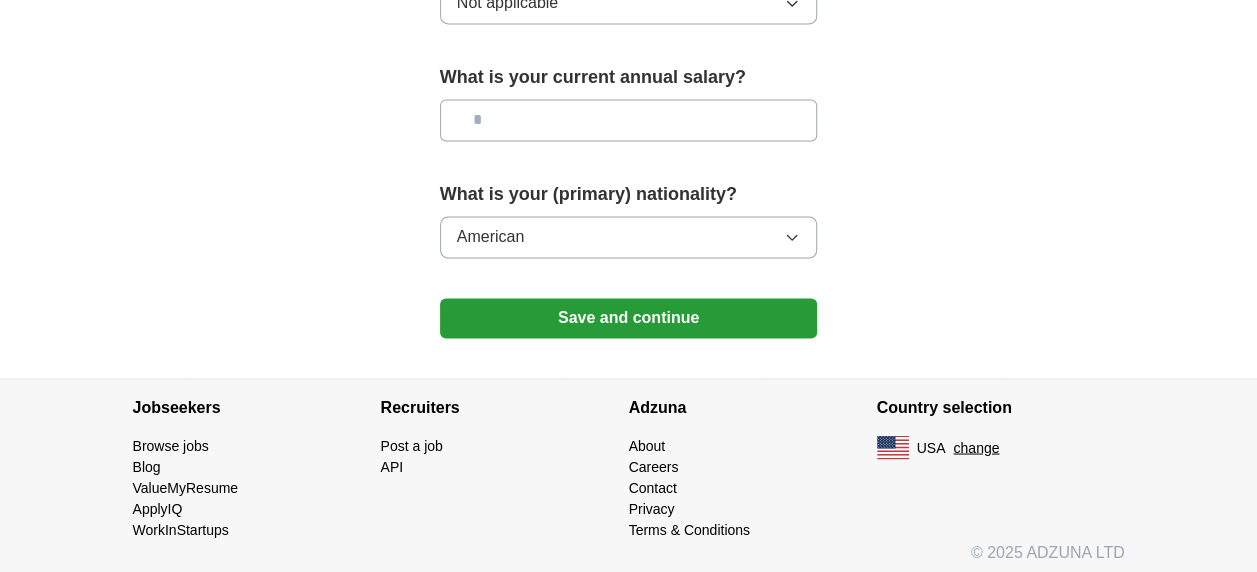 click on "Save and continue" at bounding box center (629, 318) 